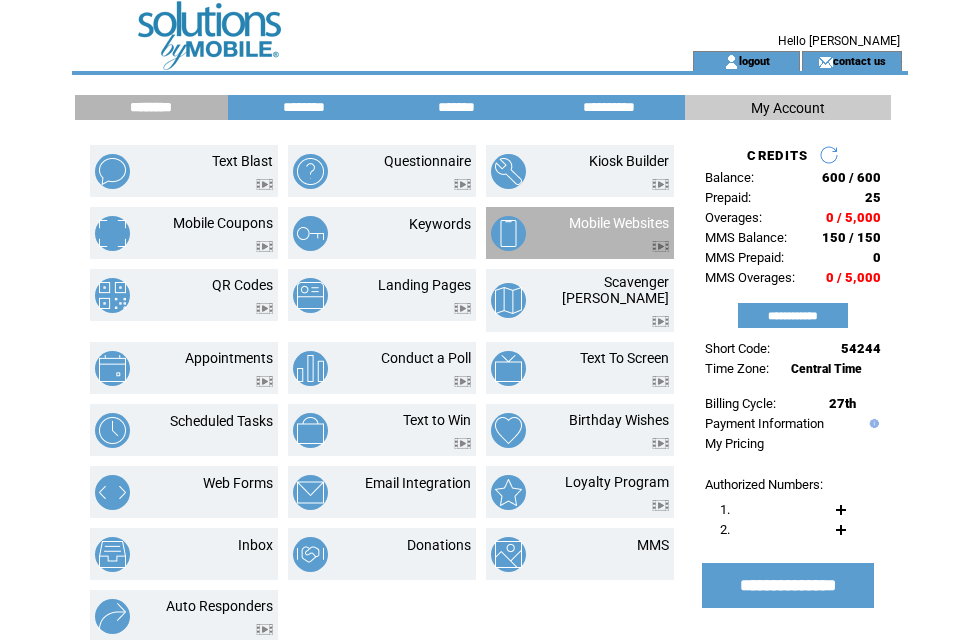 scroll, scrollTop: 0, scrollLeft: 0, axis: both 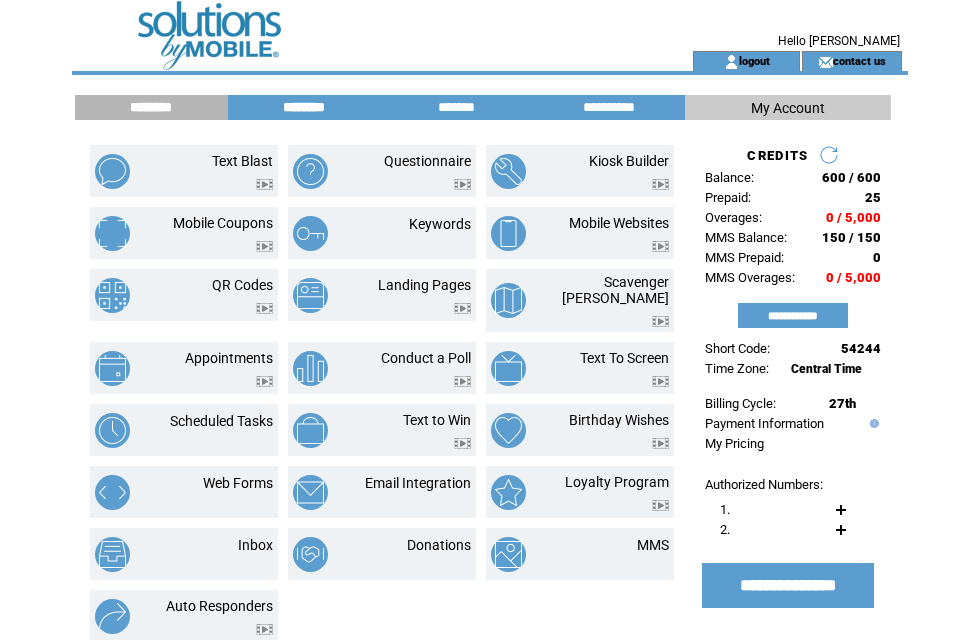 click on "********" at bounding box center (304, 107) 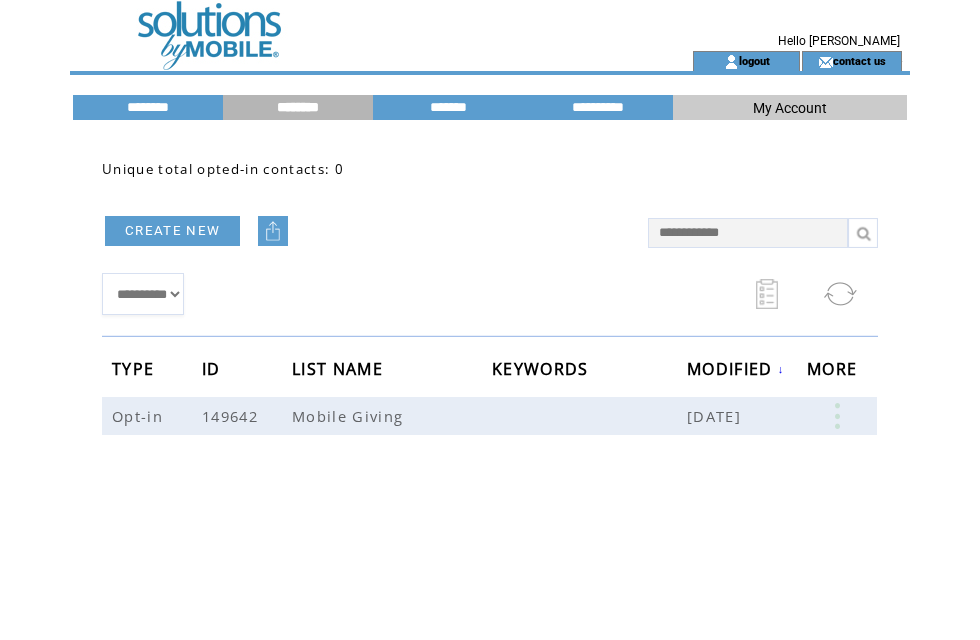 click on "CREATE NEW" at bounding box center [172, 231] 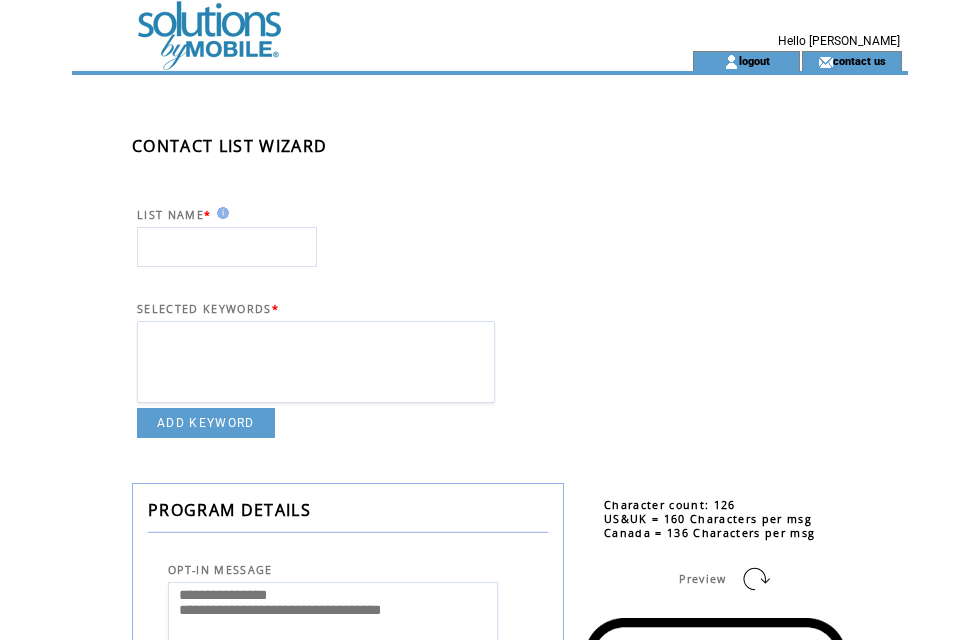 scroll, scrollTop: 0, scrollLeft: 0, axis: both 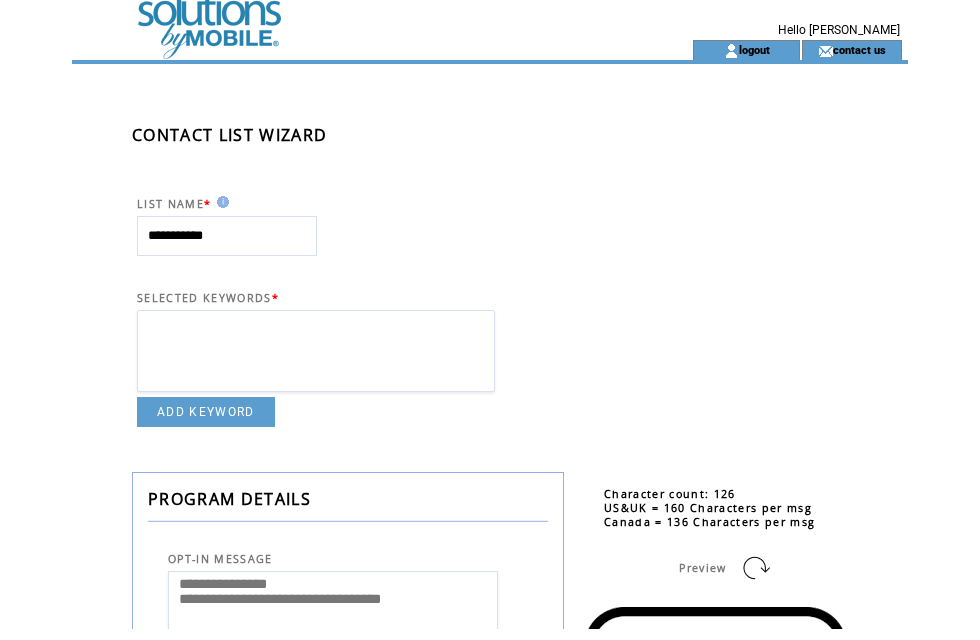type on "**********" 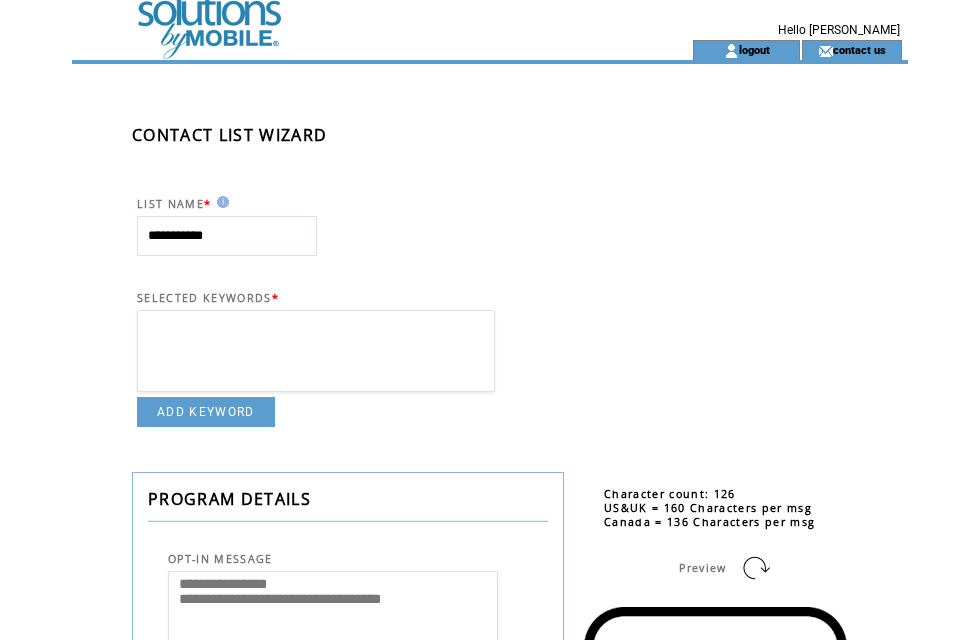click at bounding box center [316, 351] 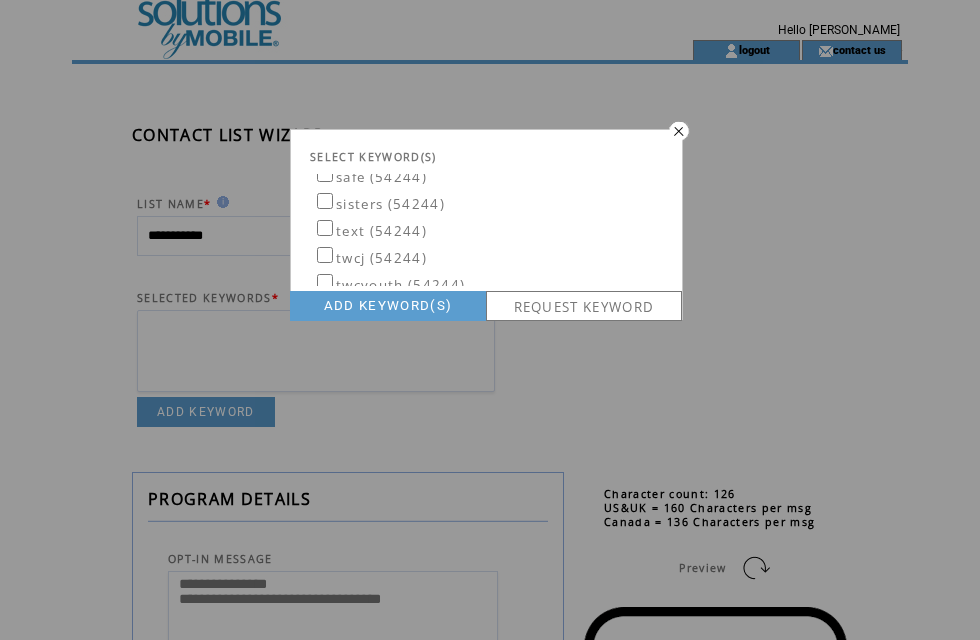 scroll, scrollTop: 228, scrollLeft: 0, axis: vertical 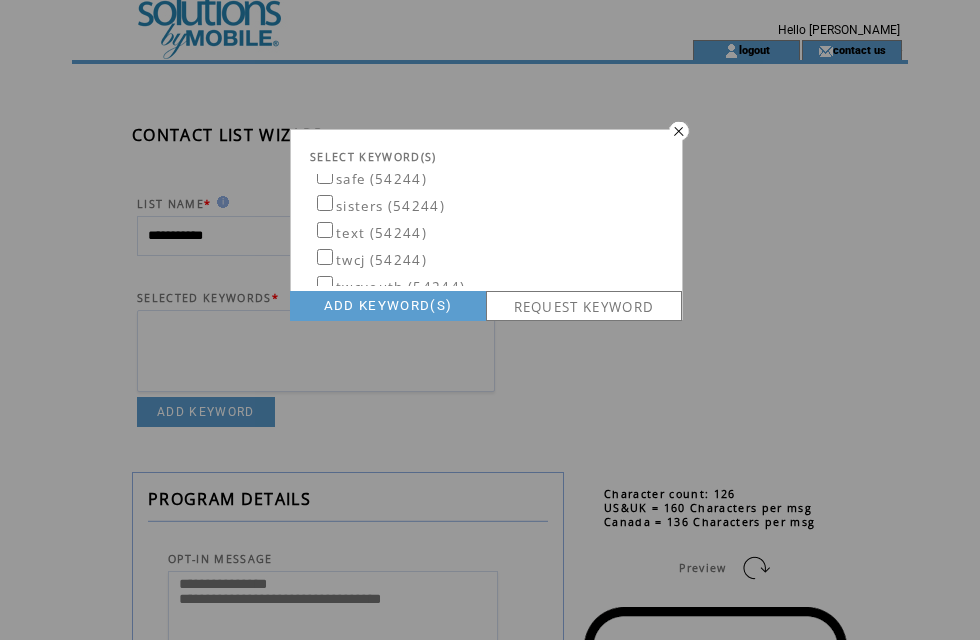 click on "REQUEST KEYWORD" at bounding box center [584, 306] 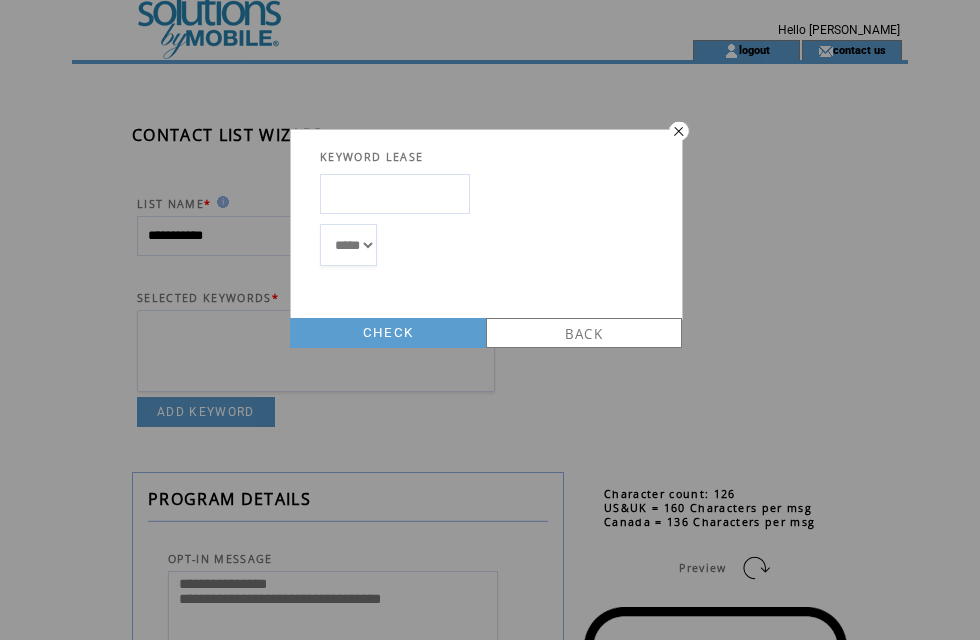 click at bounding box center [395, 194] 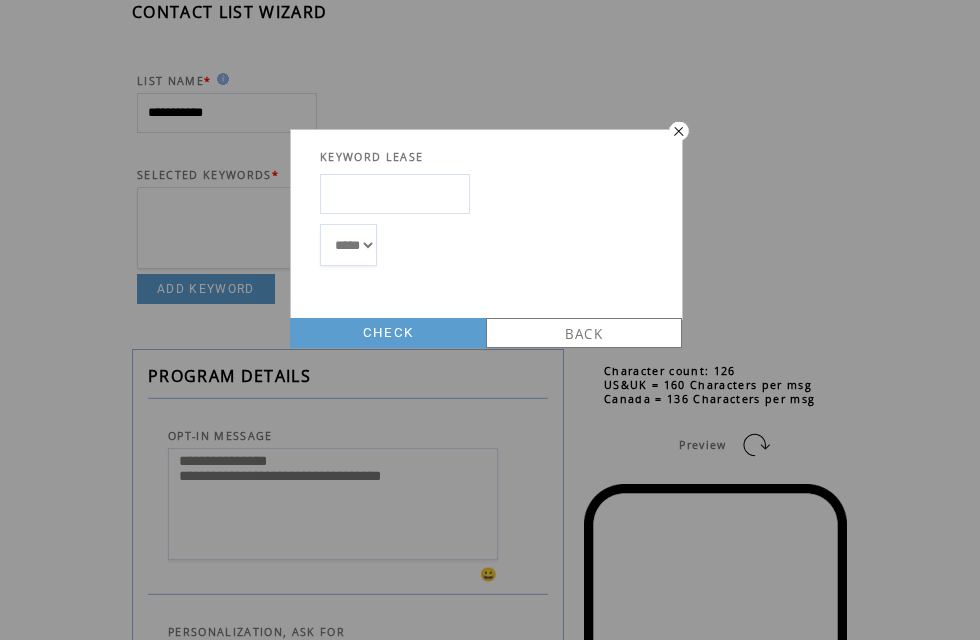 click at bounding box center [395, 194] 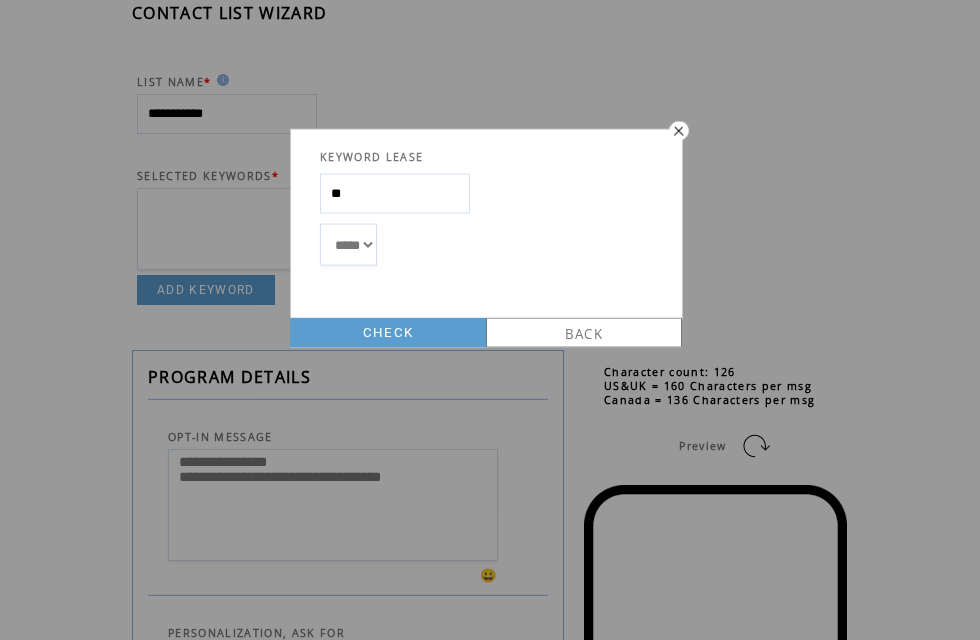type on "*" 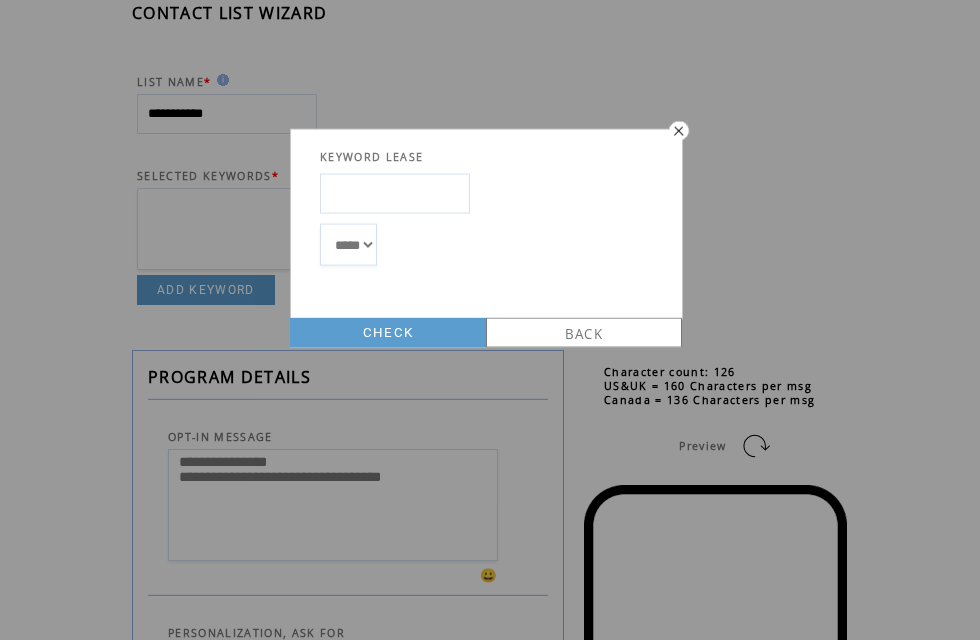click at bounding box center (395, 194) 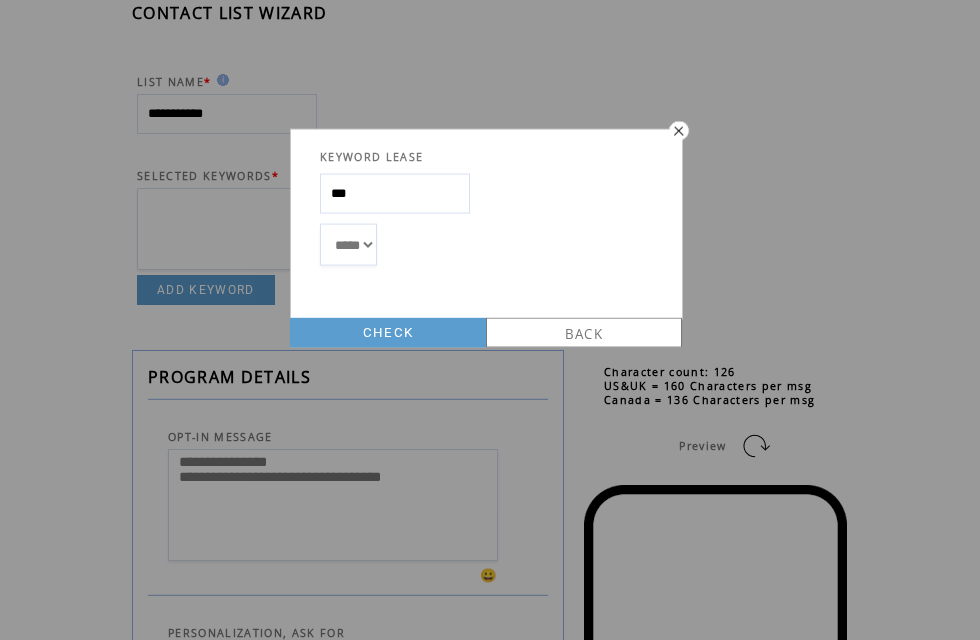 click on "***" at bounding box center (395, 194) 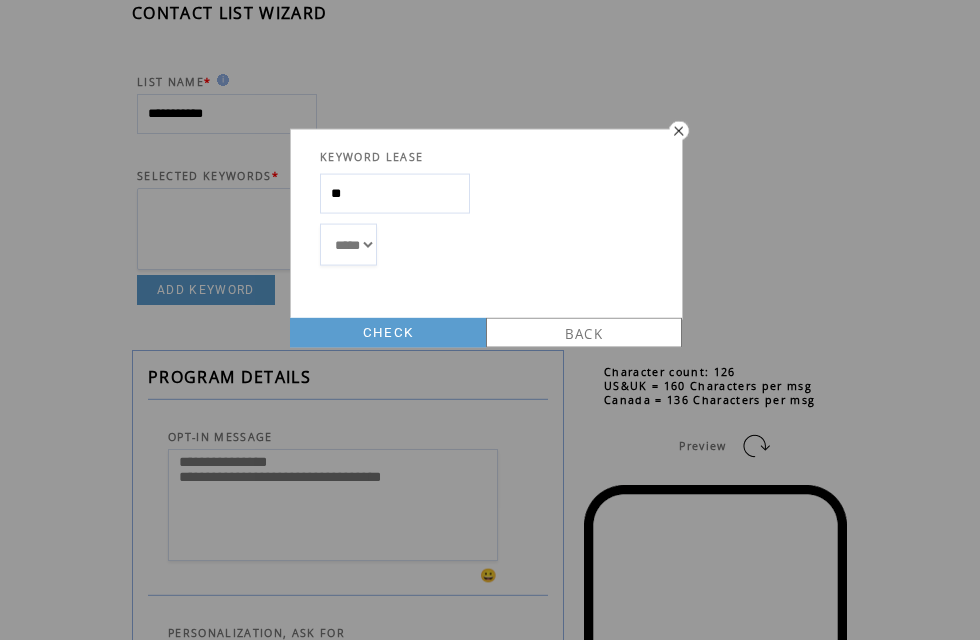 type on "*" 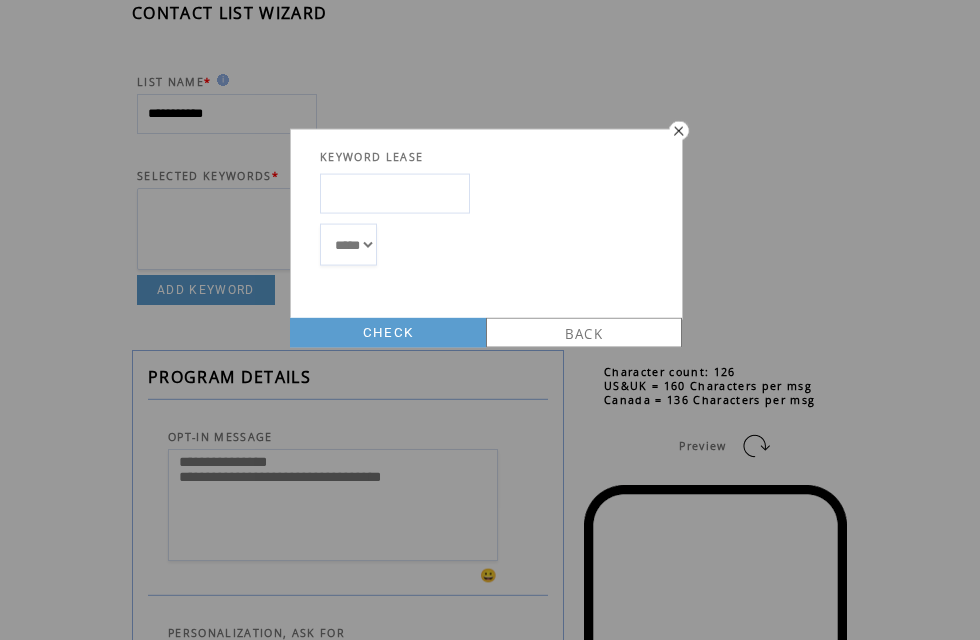 click at bounding box center [395, 194] 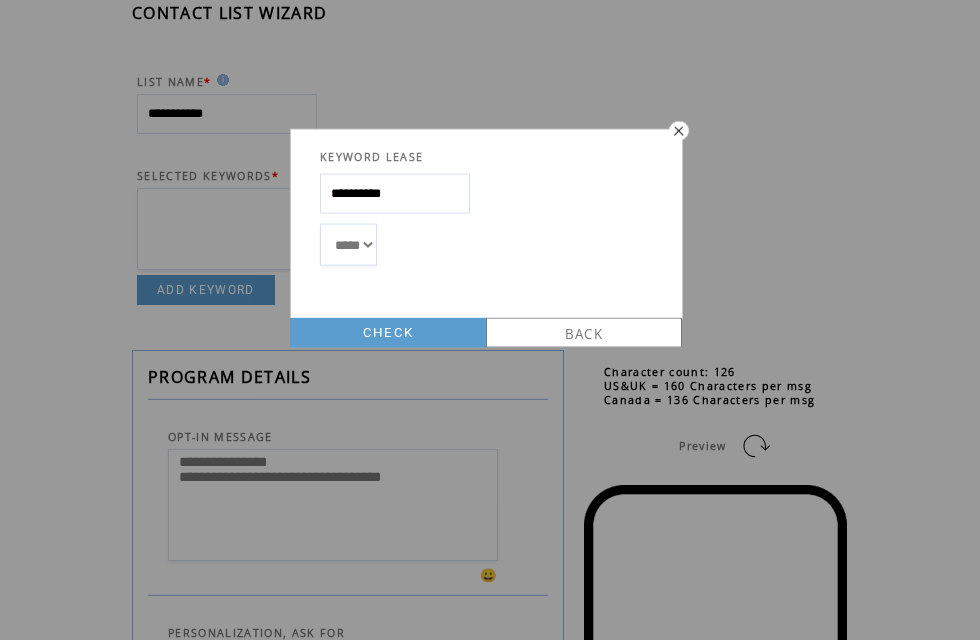 click on "*****" at bounding box center [348, 245] 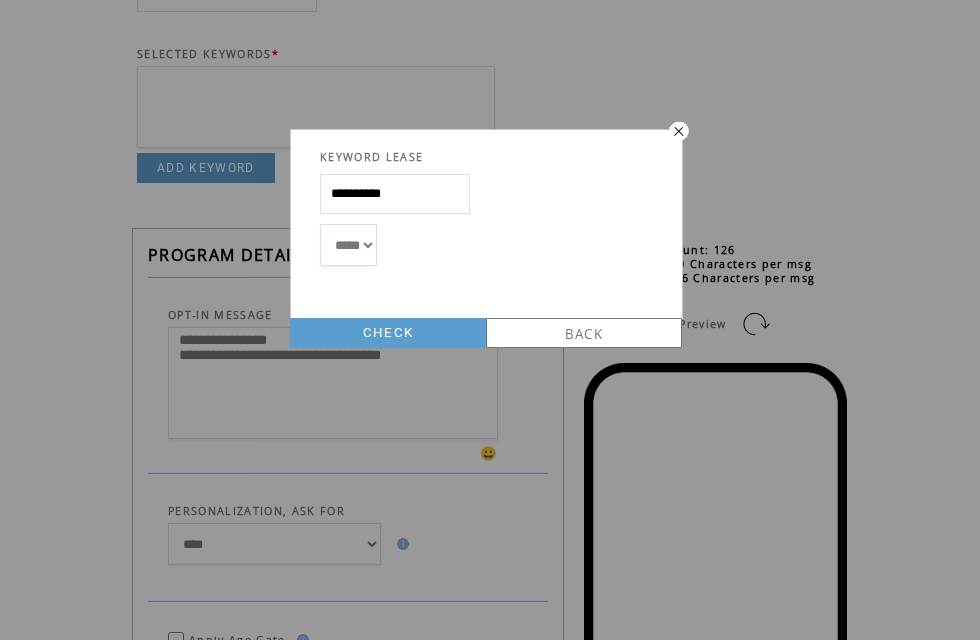 click on "**********" at bounding box center (395, 194) 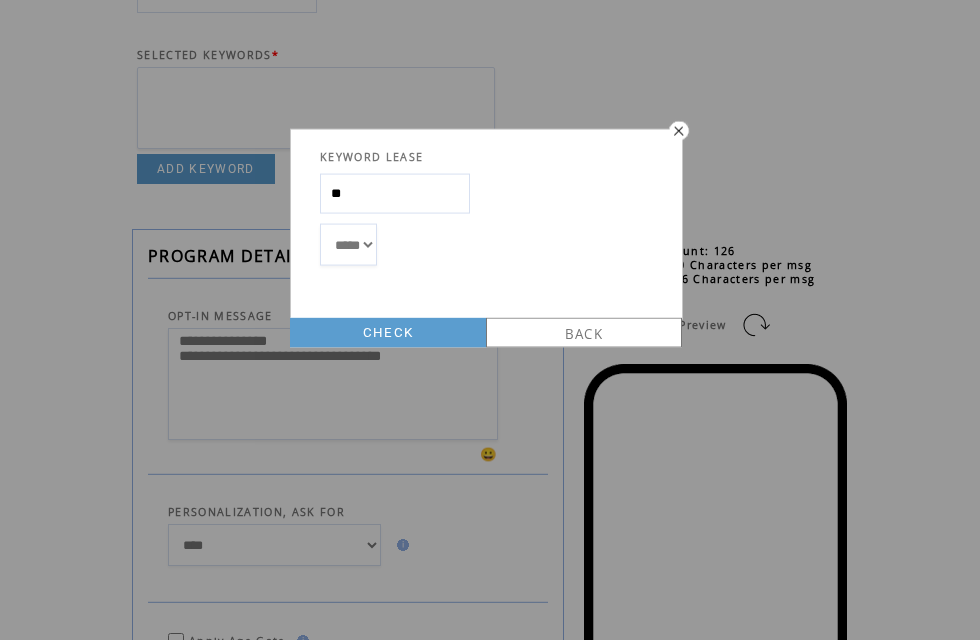 type on "*" 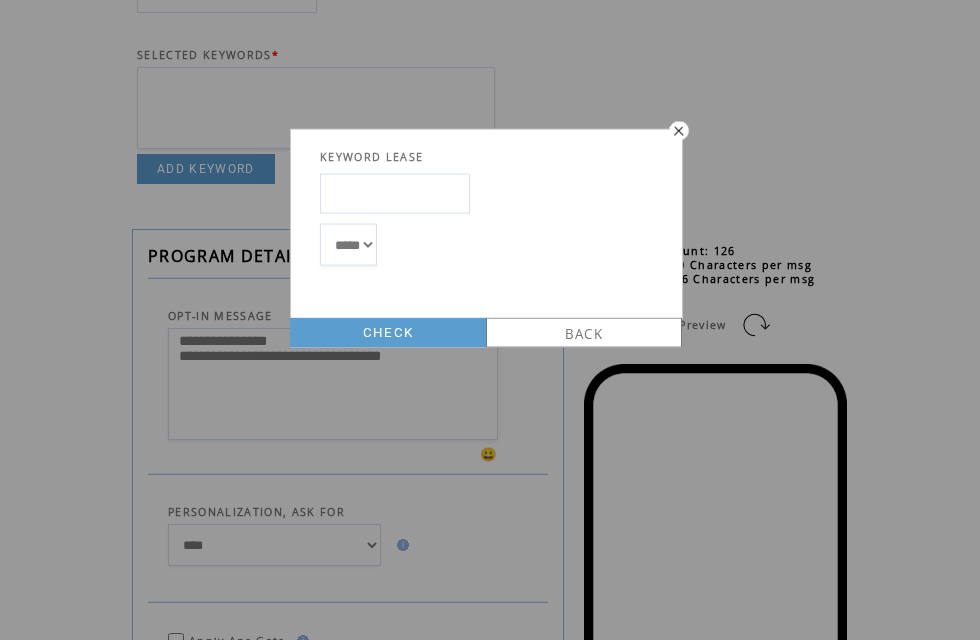 type 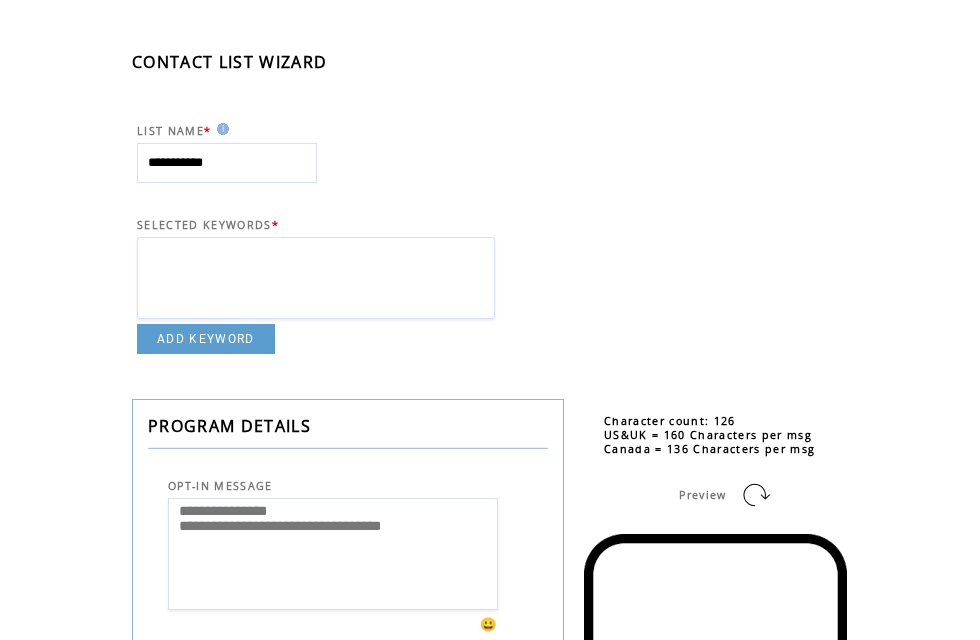 scroll, scrollTop: 0, scrollLeft: 0, axis: both 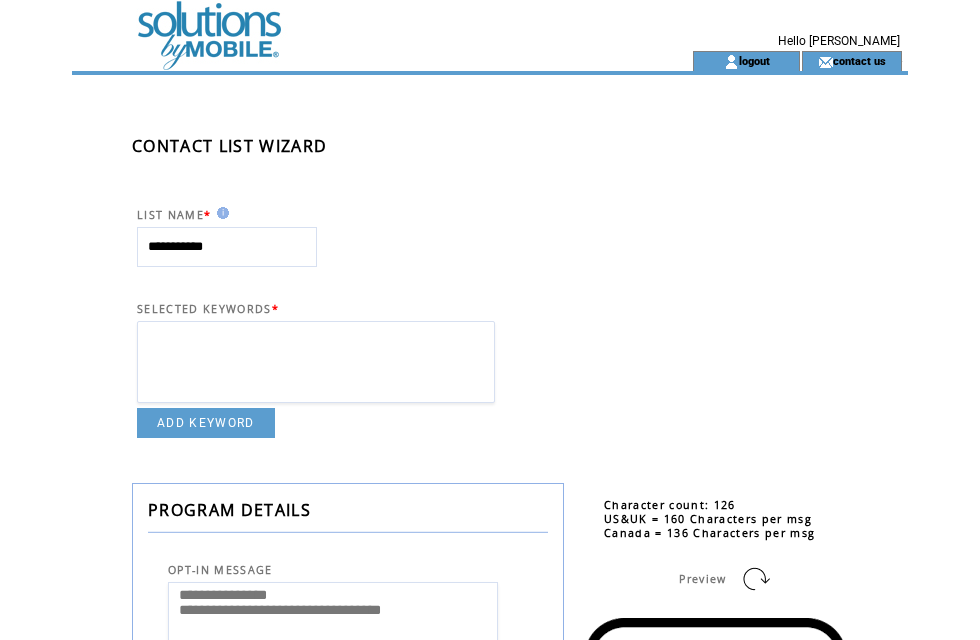 click on "ADD KEYWORD" at bounding box center [206, 423] 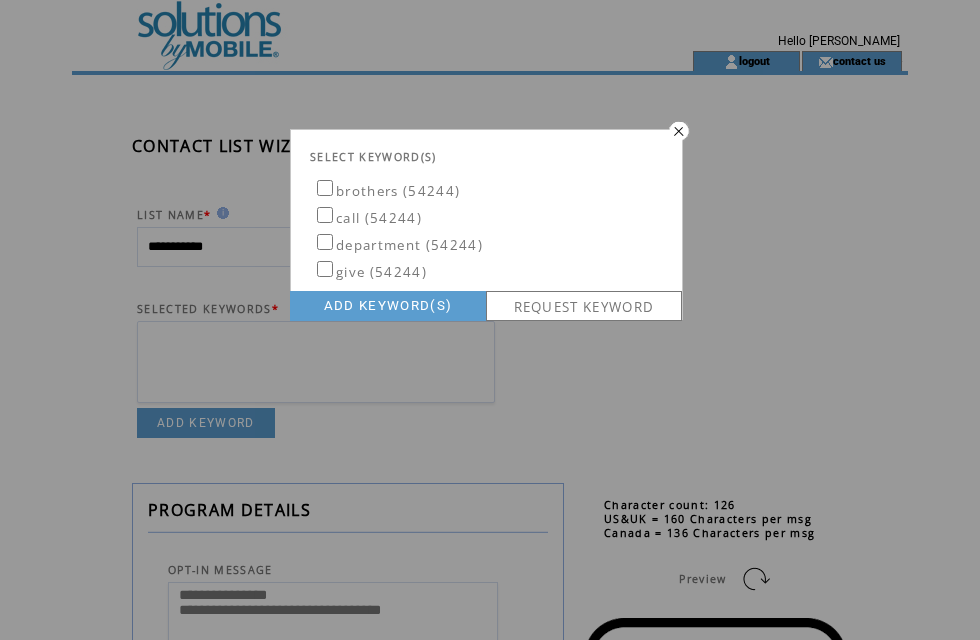 click at bounding box center [677, 130] 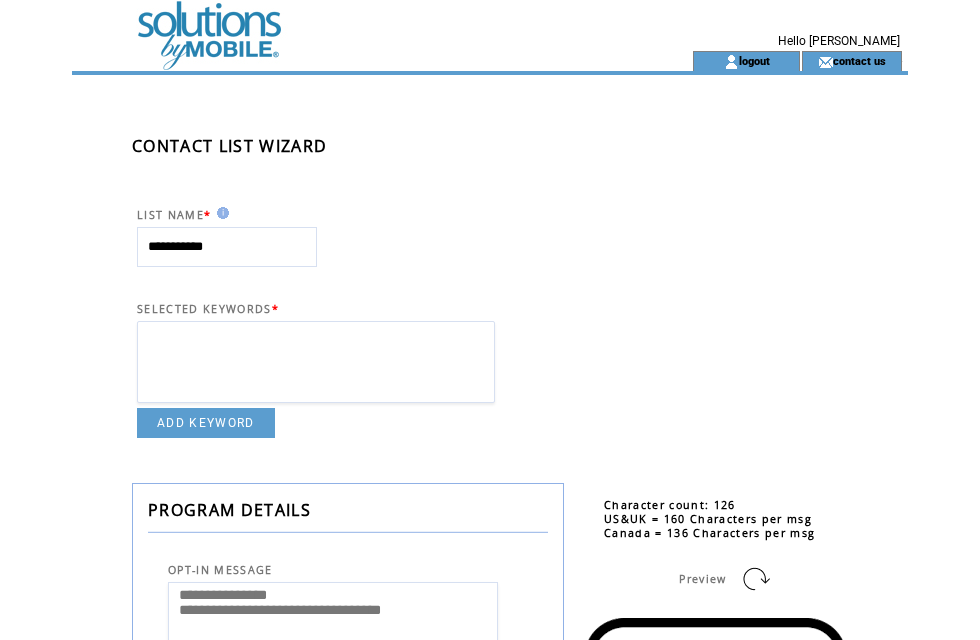 scroll, scrollTop: 0, scrollLeft: 0, axis: both 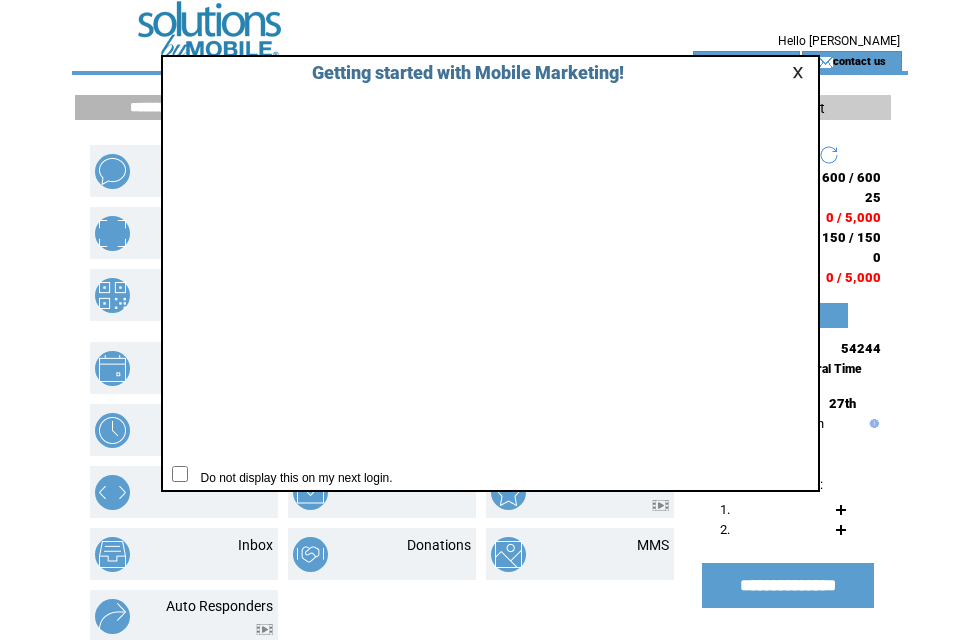 click at bounding box center [801, 72] 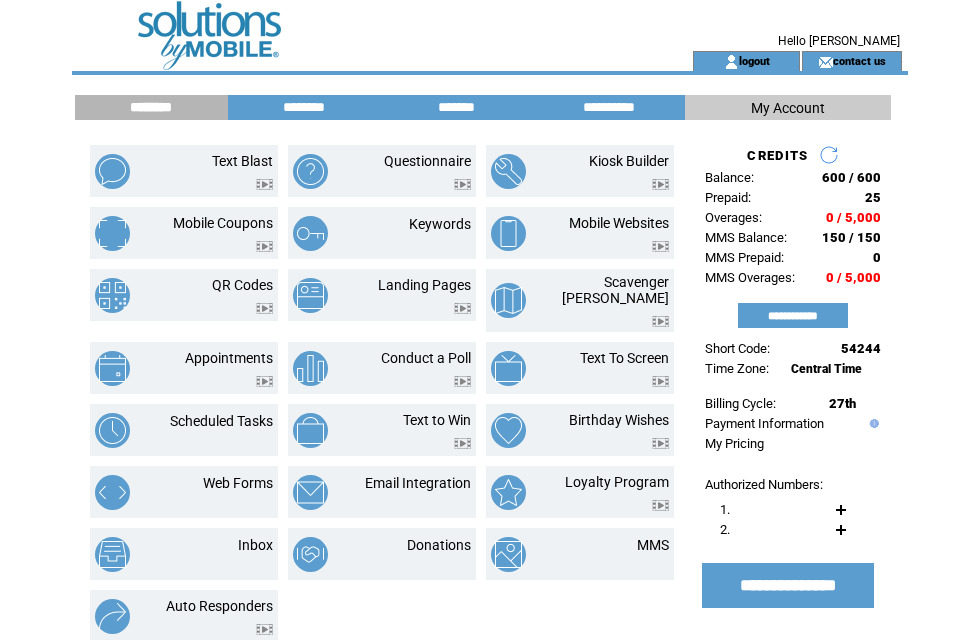 click on "Keywords" at bounding box center [440, 224] 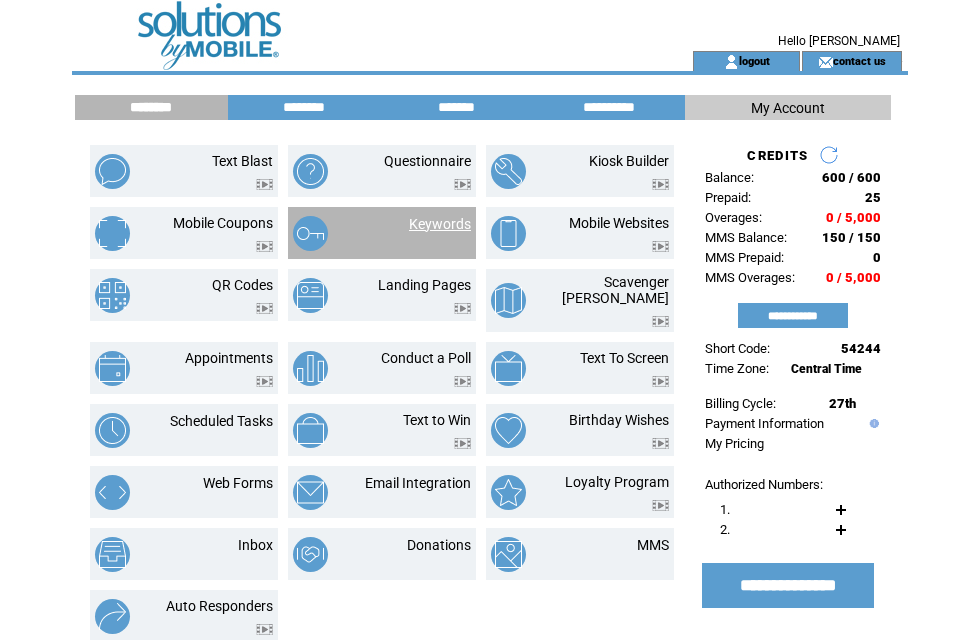 click on "Keywords" at bounding box center [440, 224] 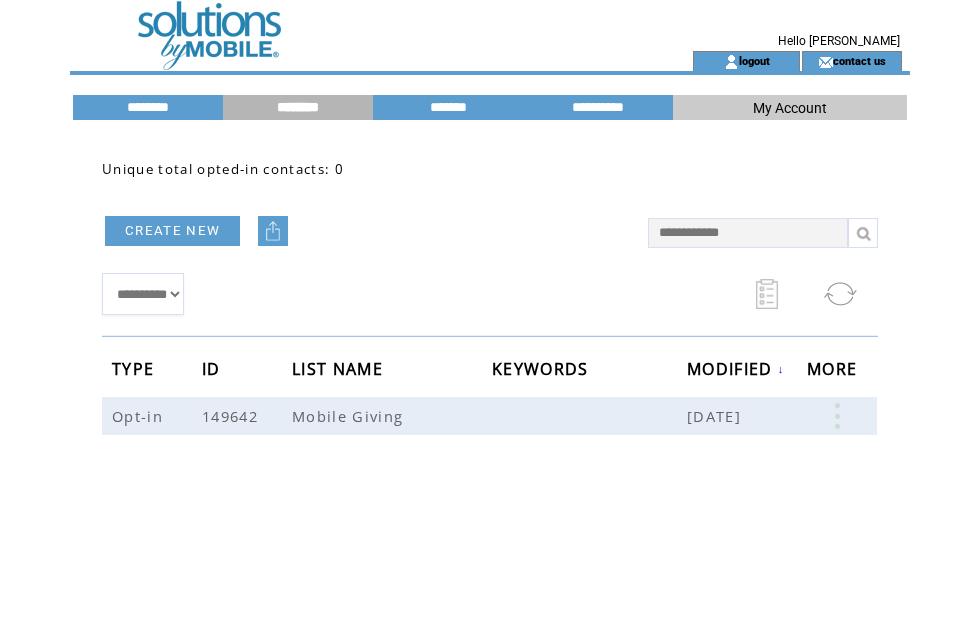 scroll, scrollTop: 0, scrollLeft: 0, axis: both 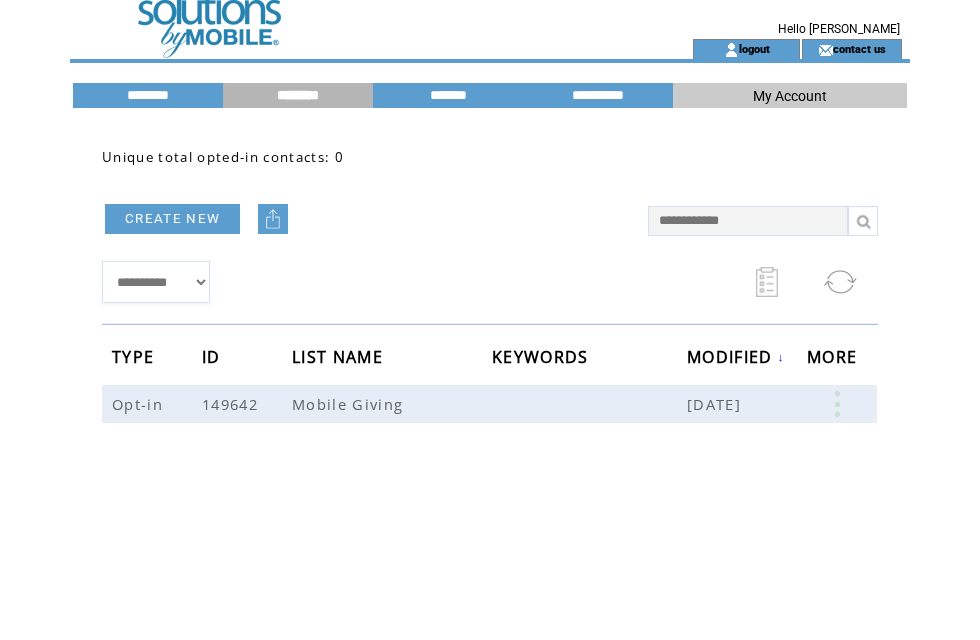 click on "********" at bounding box center (148, 95) 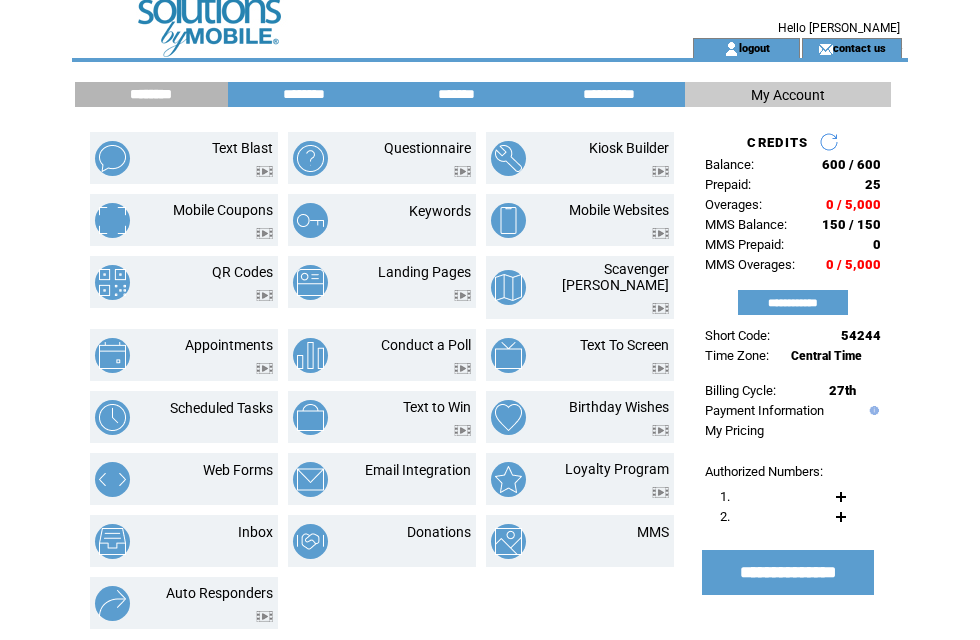 click on "*******" at bounding box center [456, 94] 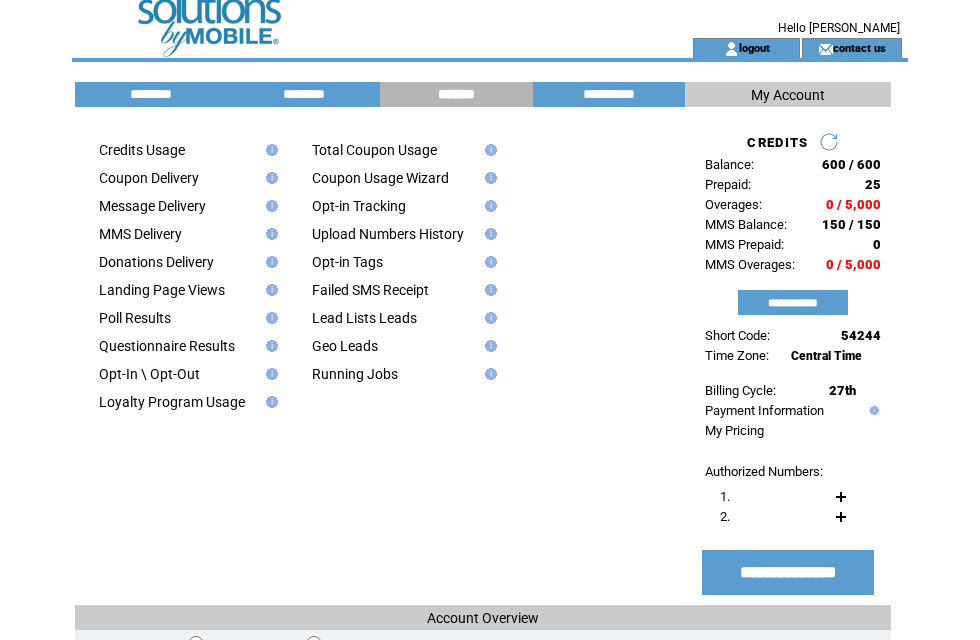 click on "**********" at bounding box center [609, 94] 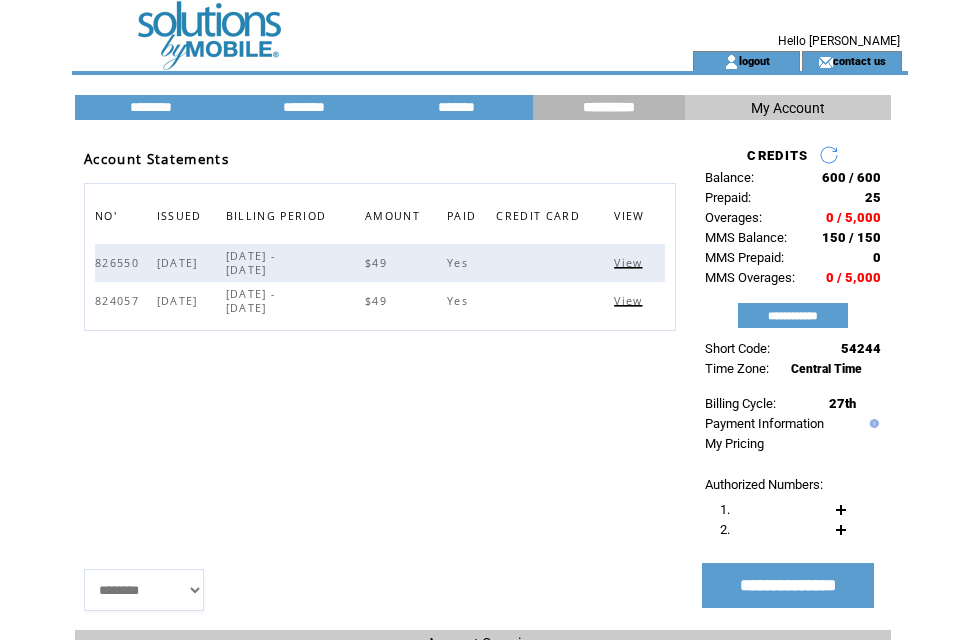 scroll, scrollTop: 0, scrollLeft: 0, axis: both 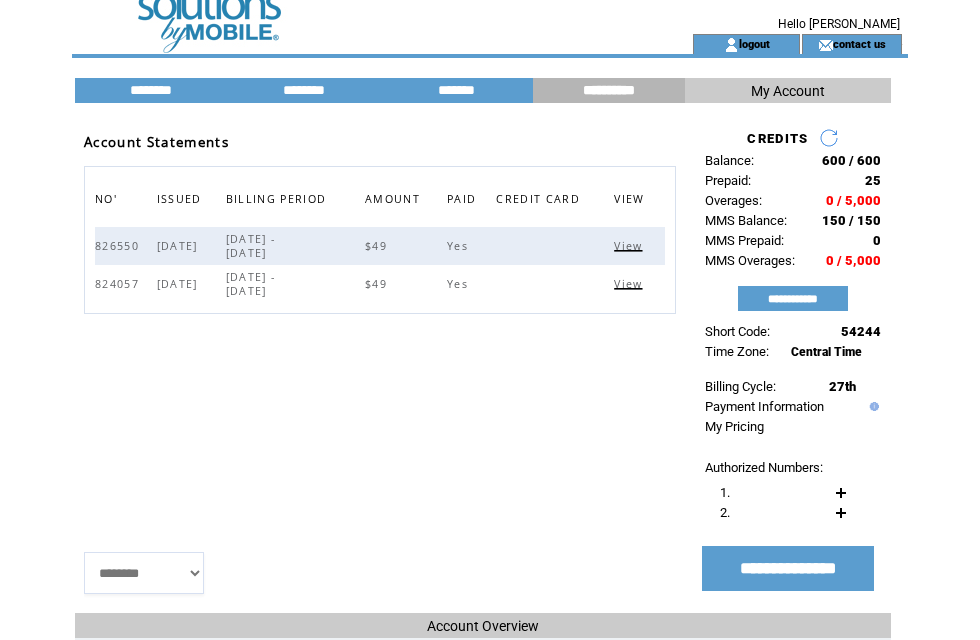click on "********" at bounding box center [304, 90] 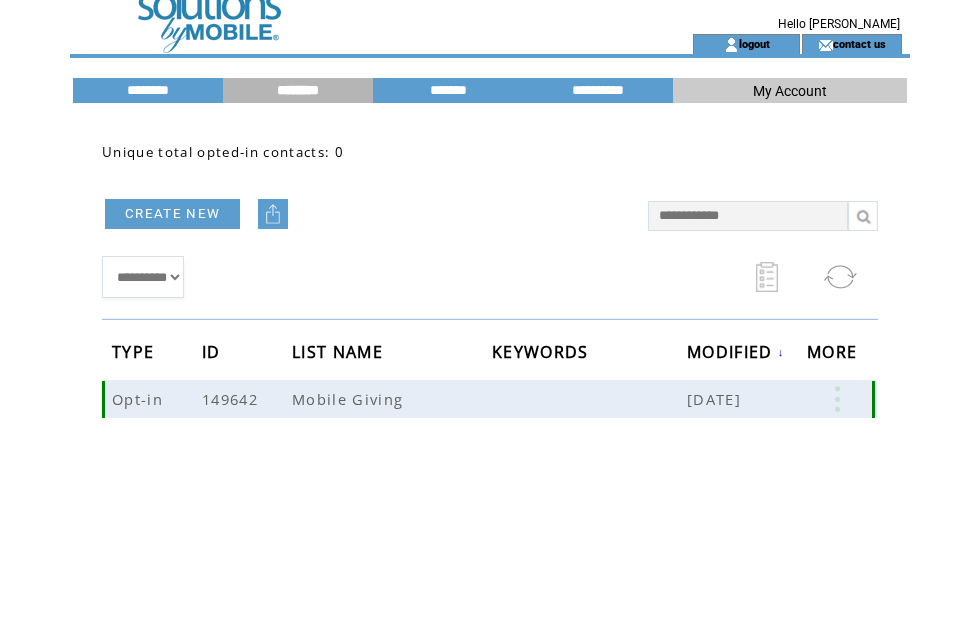 click at bounding box center [589, 399] 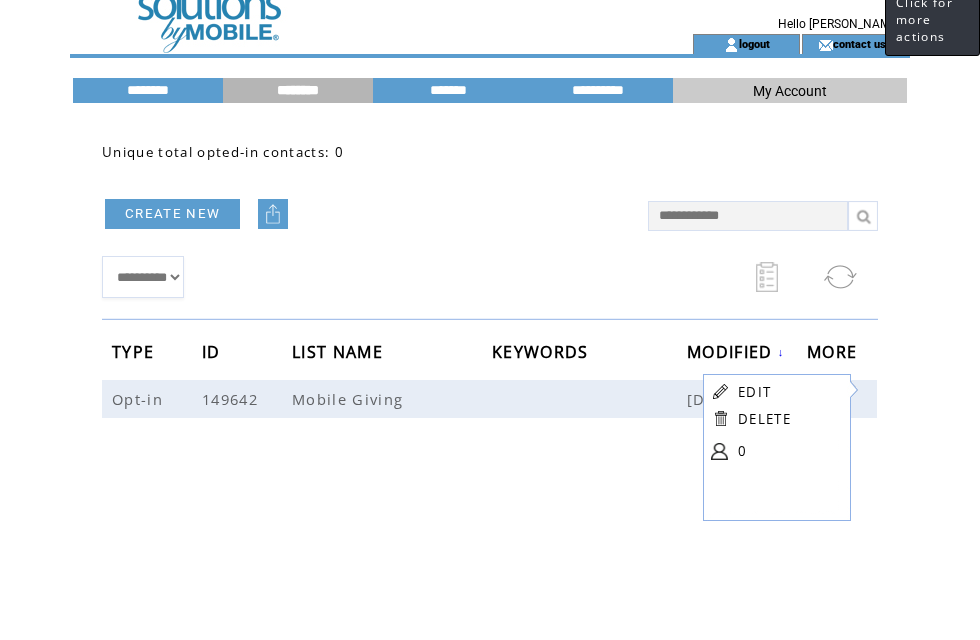 click on "EDIT" at bounding box center (788, 391) 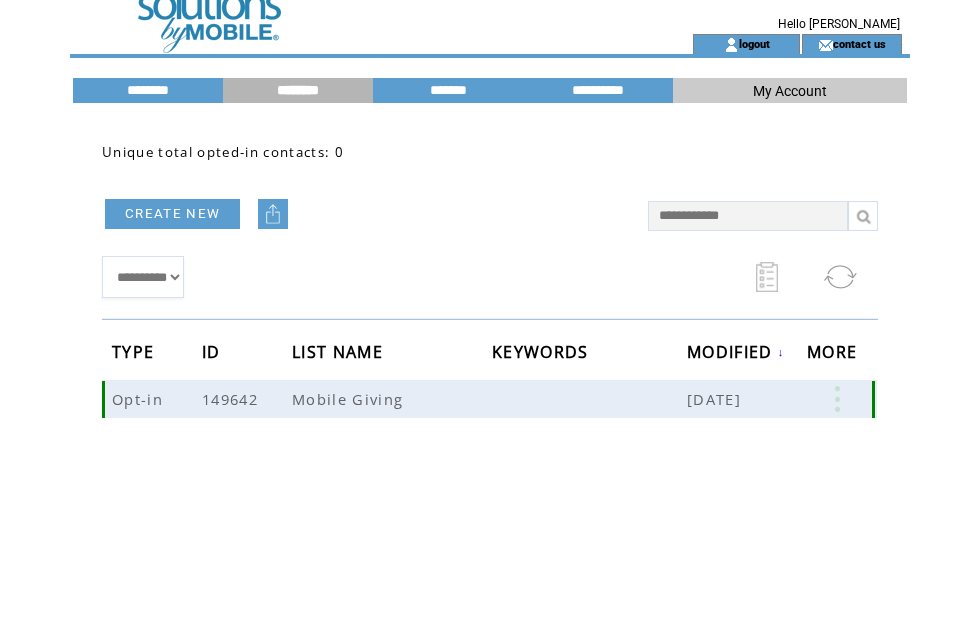 click at bounding box center (837, 399) 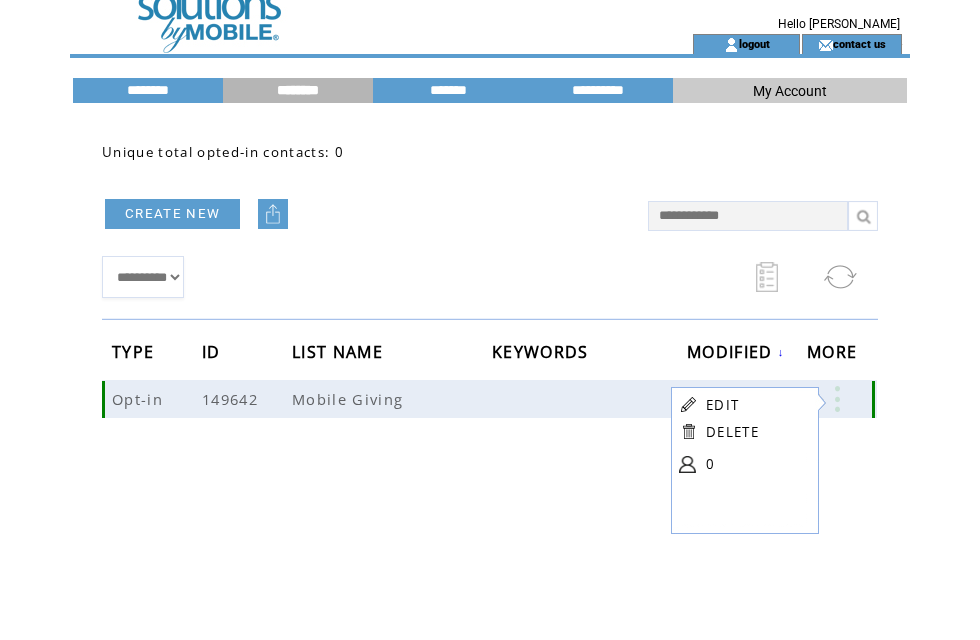 click at bounding box center [837, 399] 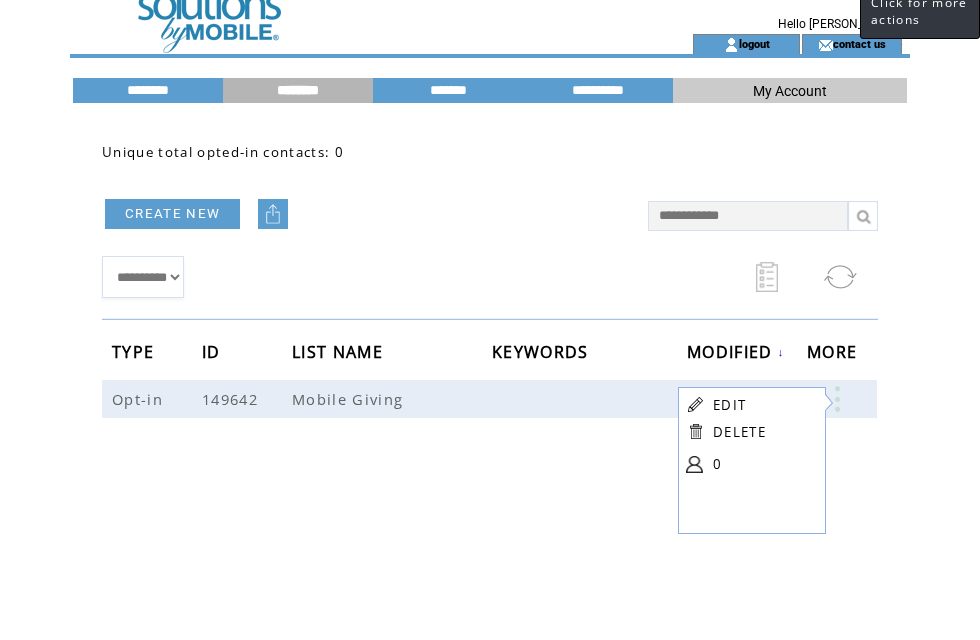 click on "EDIT" at bounding box center [729, 405] 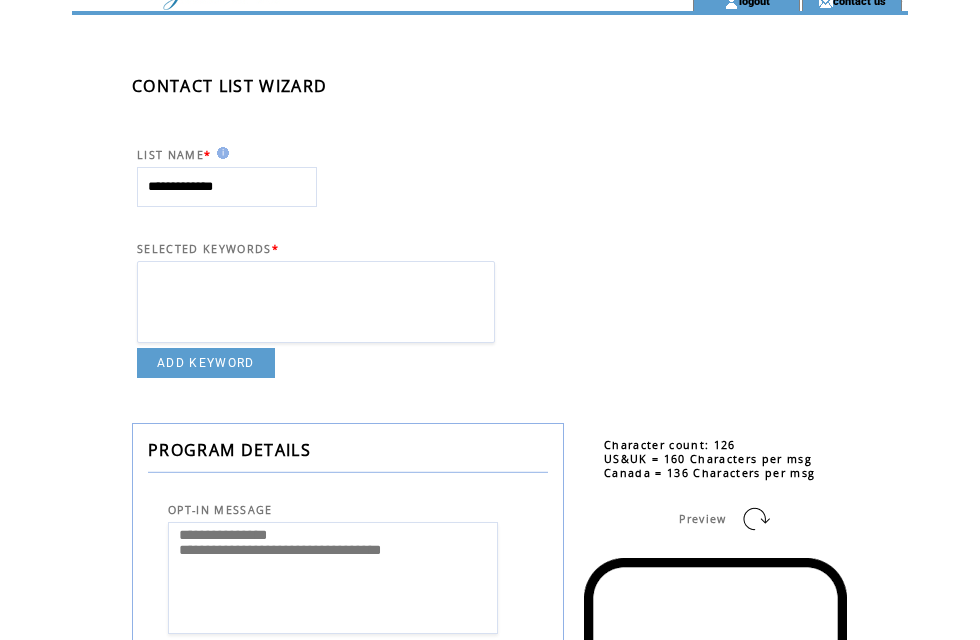scroll, scrollTop: 61, scrollLeft: 0, axis: vertical 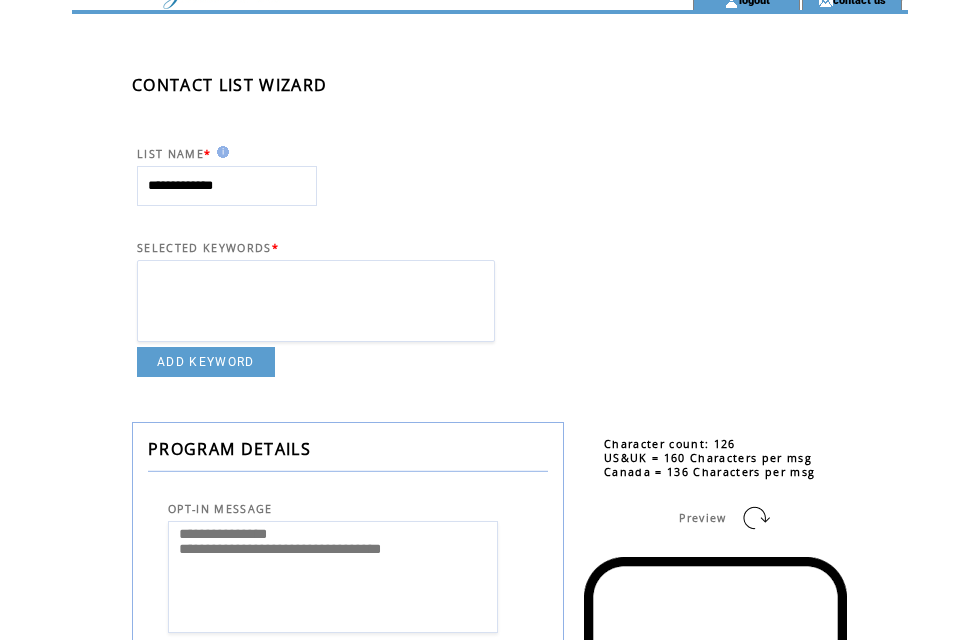 click at bounding box center [316, 301] 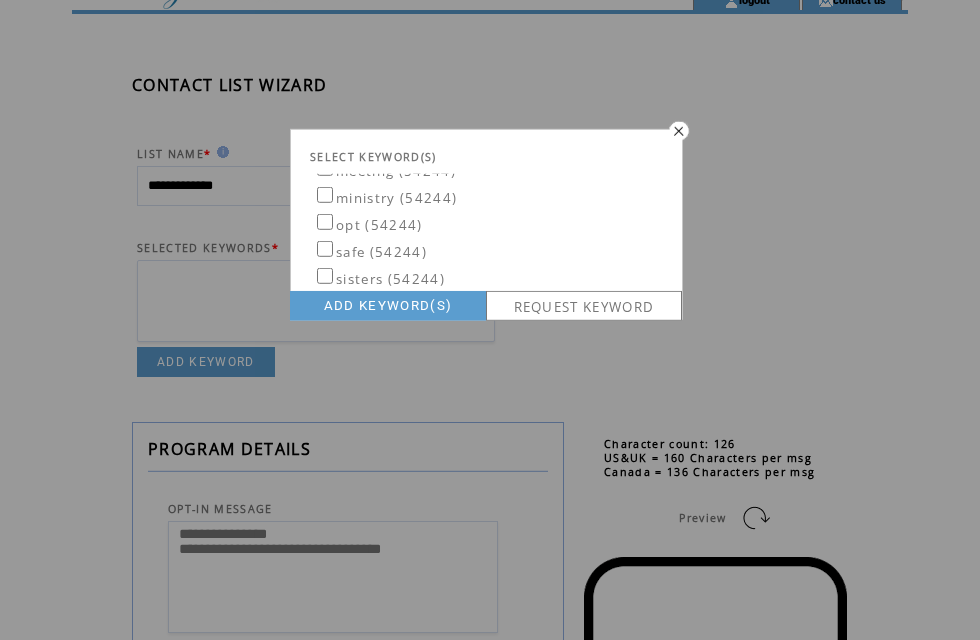 scroll, scrollTop: 147, scrollLeft: 0, axis: vertical 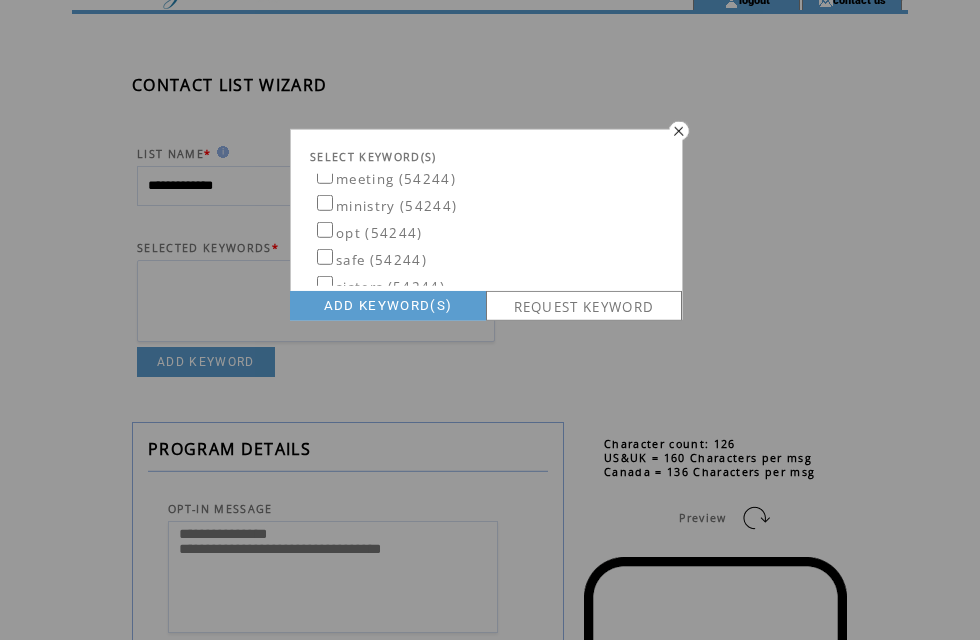 click at bounding box center (677, 130) 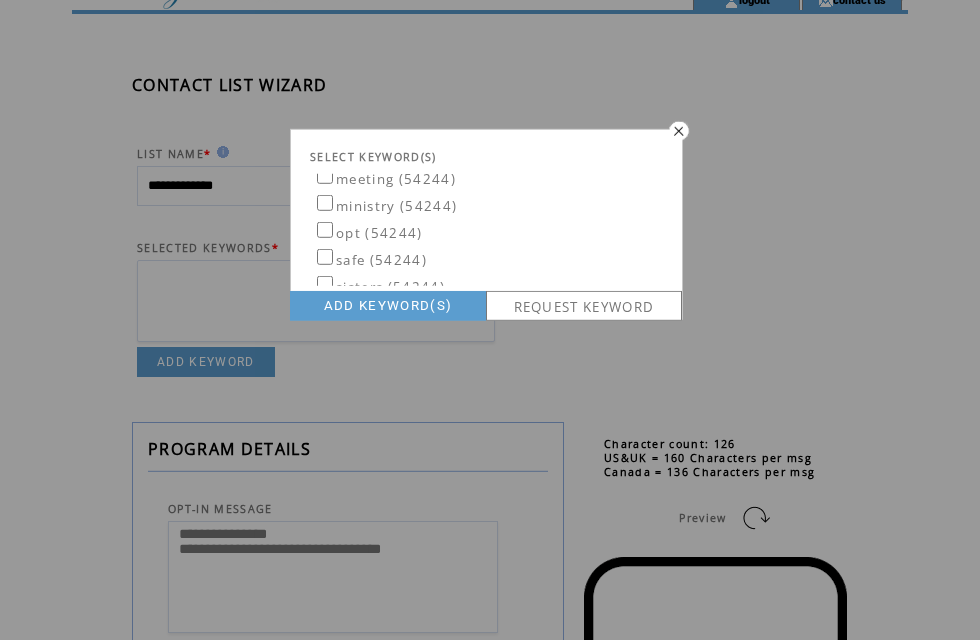 scroll, scrollTop: 122, scrollLeft: 0, axis: vertical 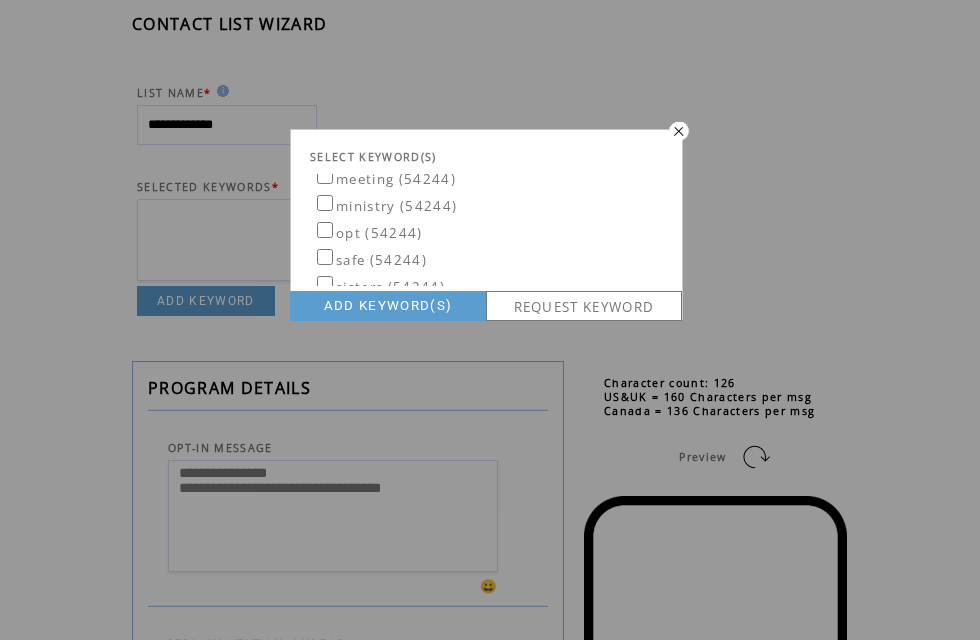 click at bounding box center (677, 130) 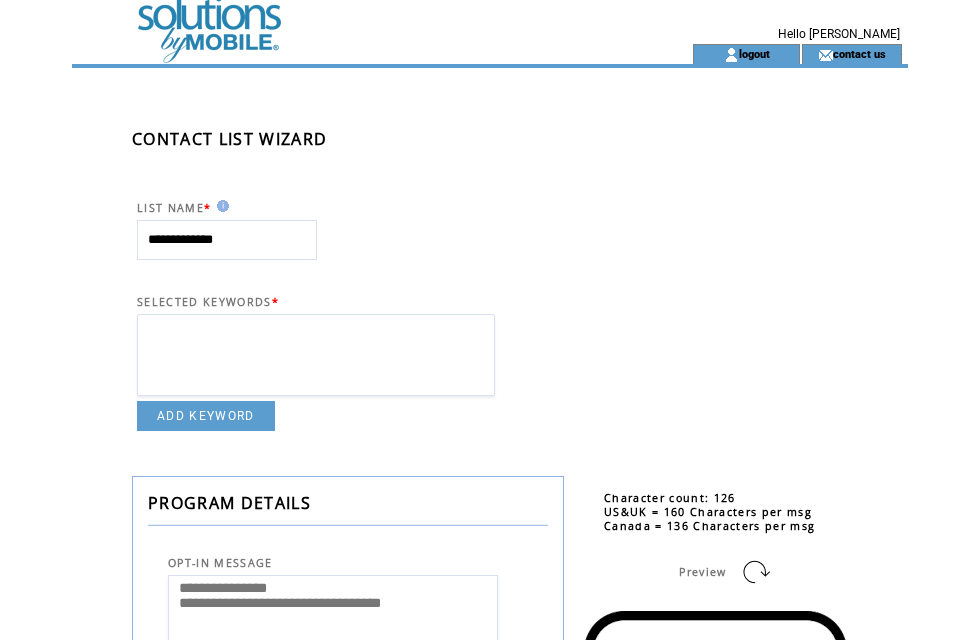 scroll, scrollTop: 0, scrollLeft: 0, axis: both 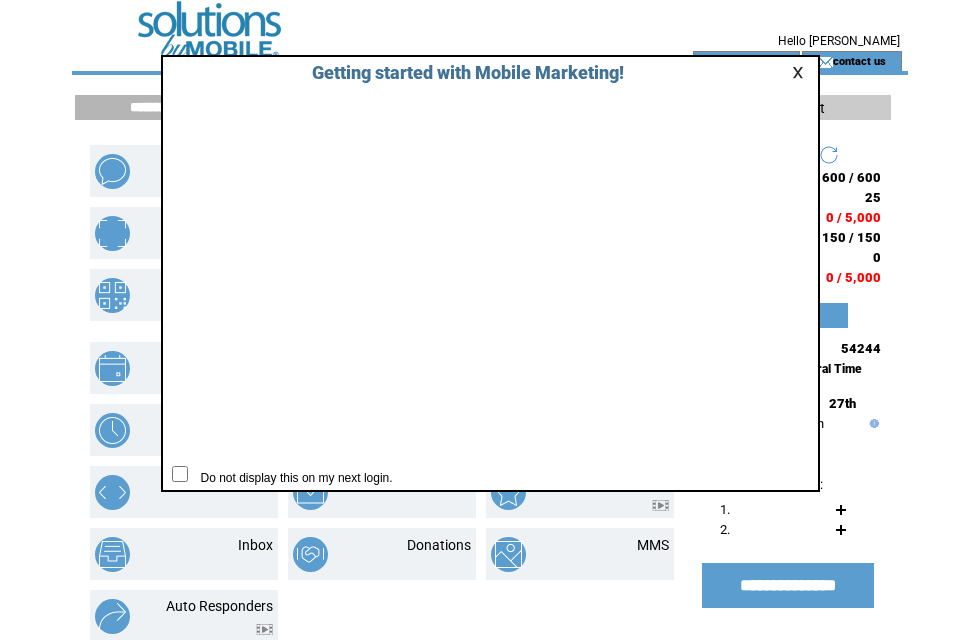 click at bounding box center [801, 72] 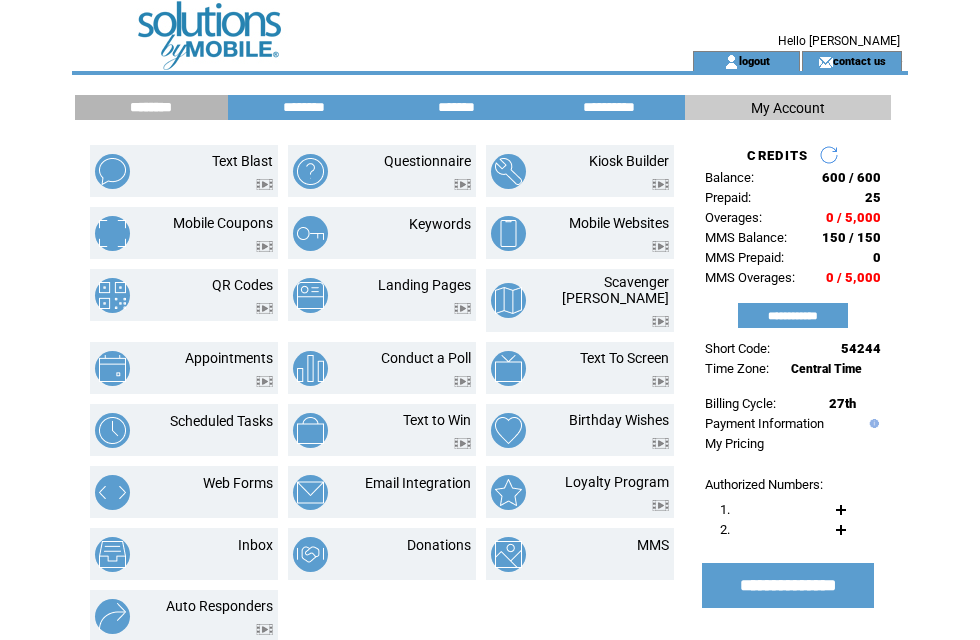 click at bounding box center (310, 233) 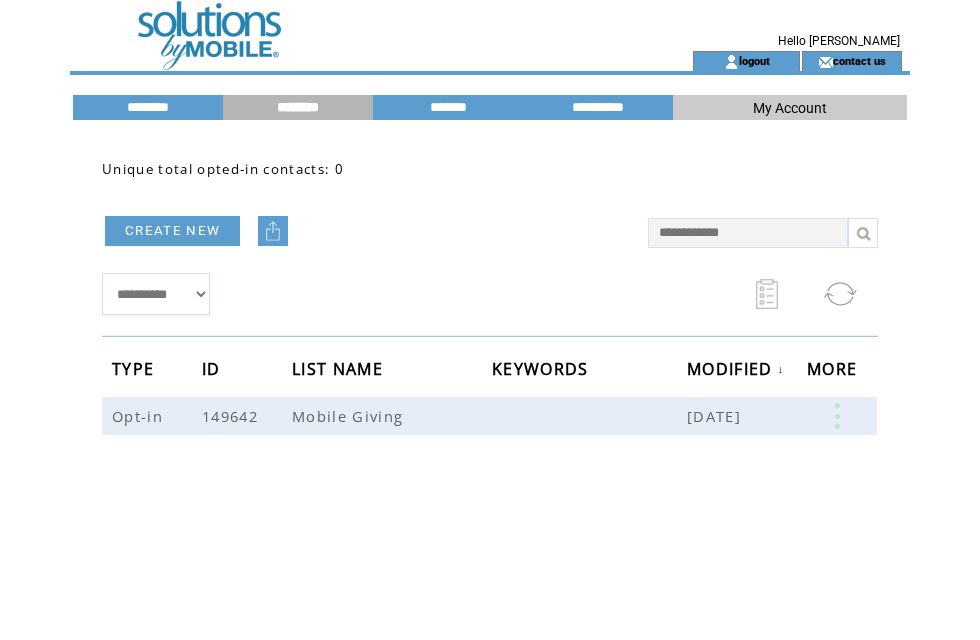 scroll, scrollTop: 0, scrollLeft: 0, axis: both 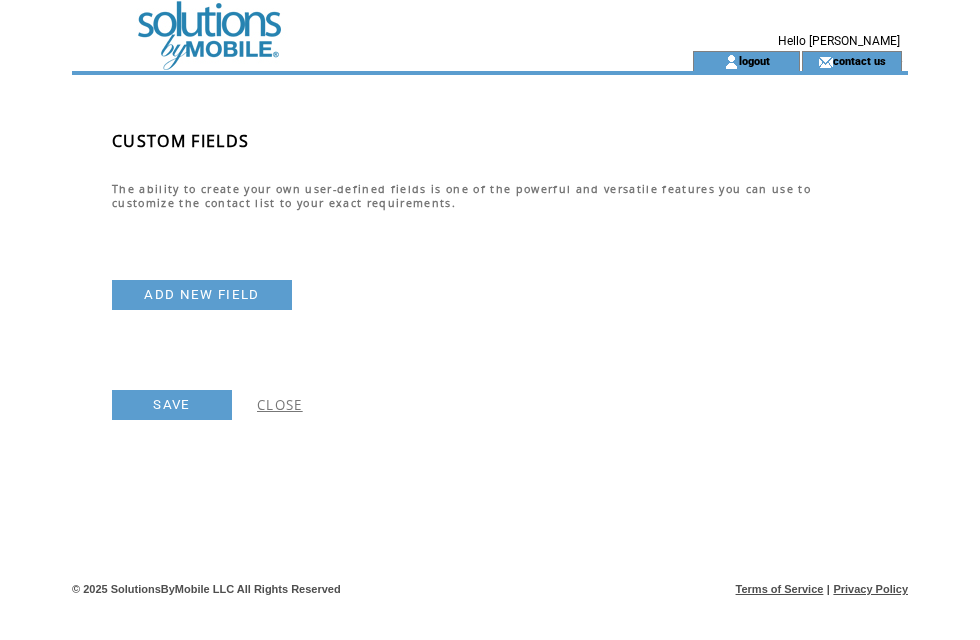 click on "CLOSE" at bounding box center [280, 405] 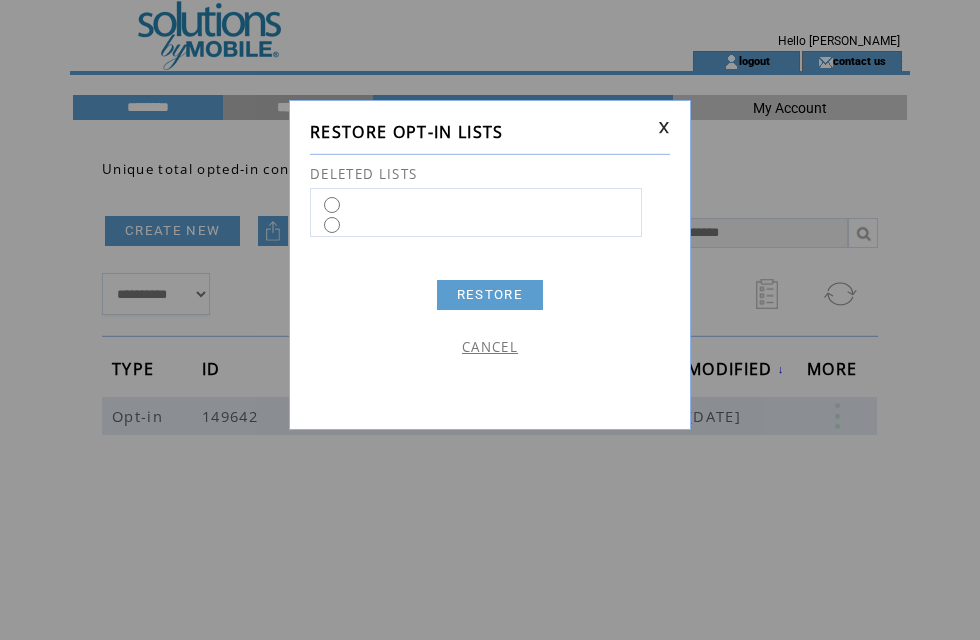 scroll, scrollTop: 0, scrollLeft: 0, axis: both 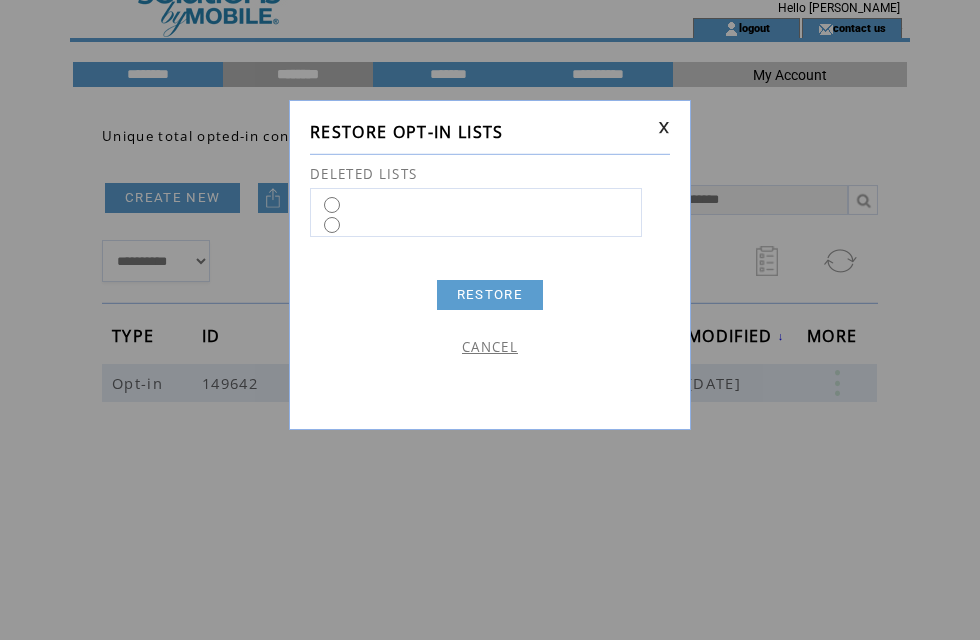 click at bounding box center [664, 127] 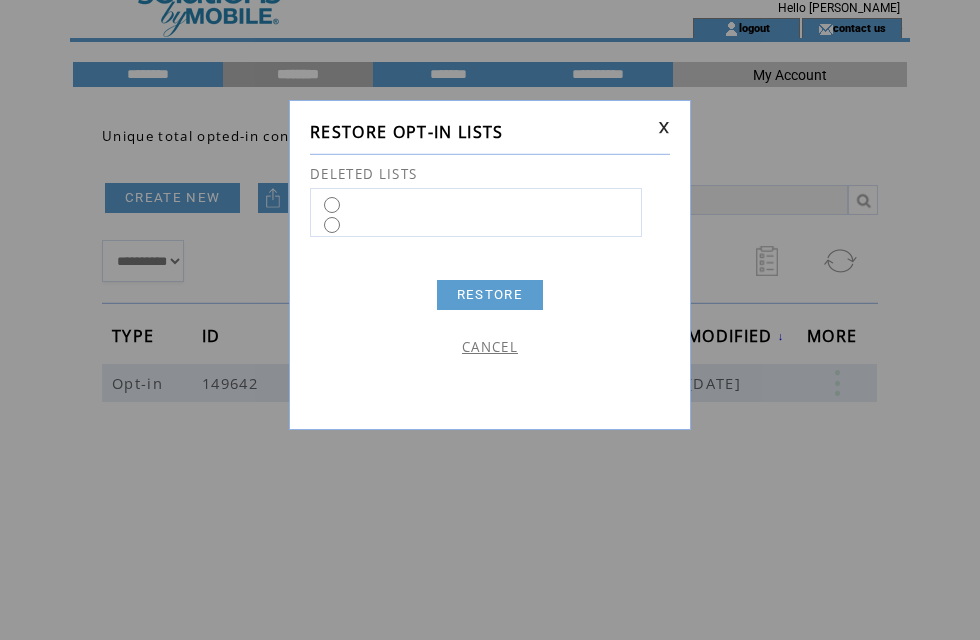 click at bounding box center (664, 127) 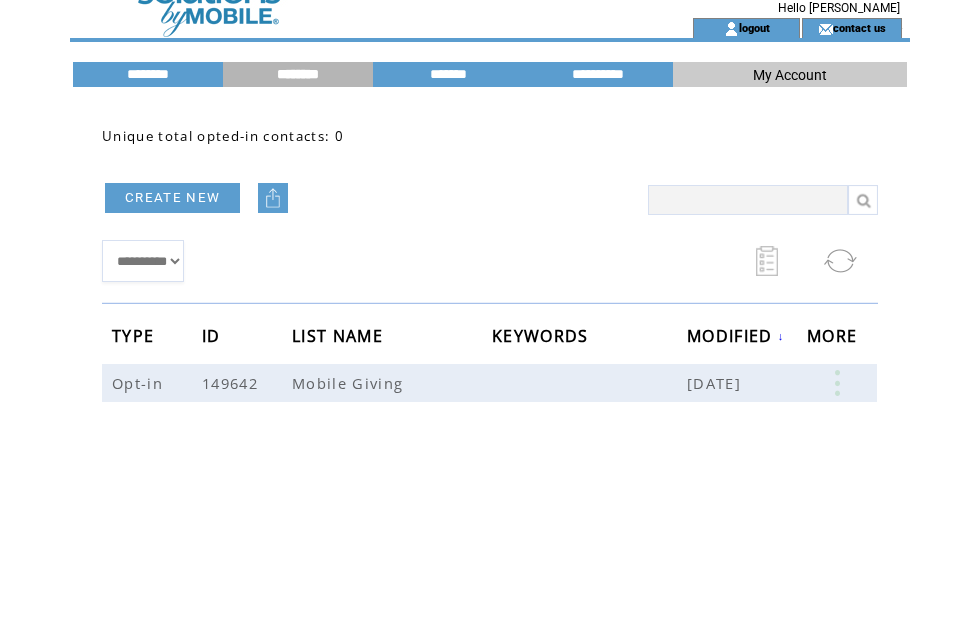 click on "CREATE NEW" at bounding box center (172, 198) 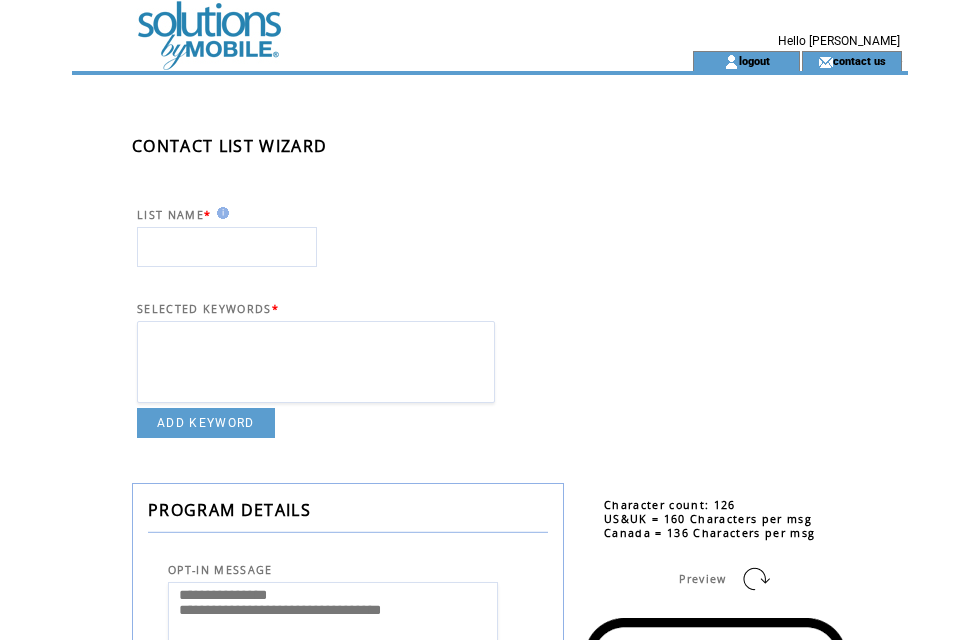 scroll, scrollTop: 0, scrollLeft: 0, axis: both 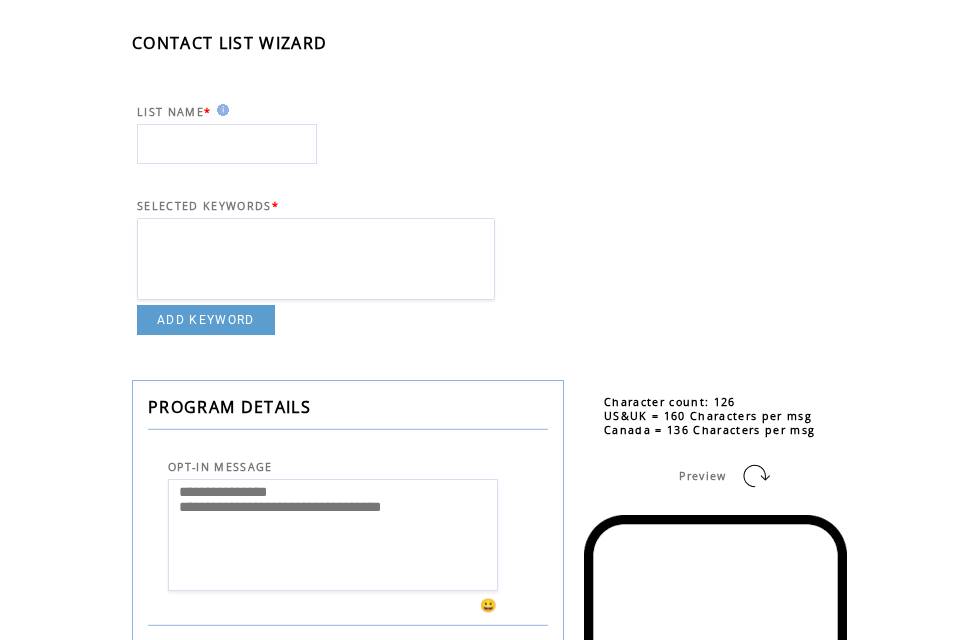 click at bounding box center (316, 259) 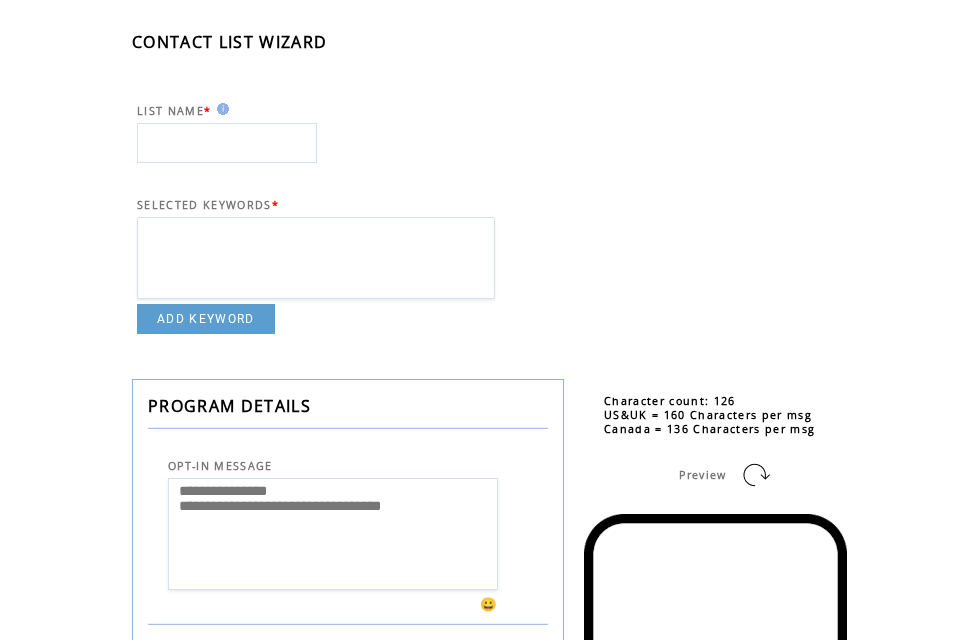 click at bounding box center [316, 258] 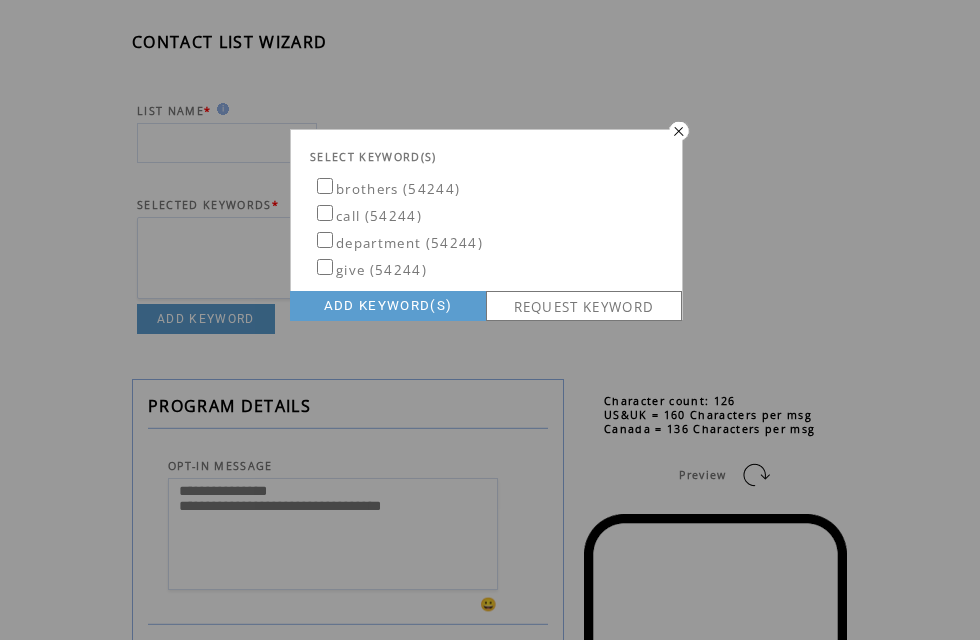 scroll, scrollTop: -2, scrollLeft: 0, axis: vertical 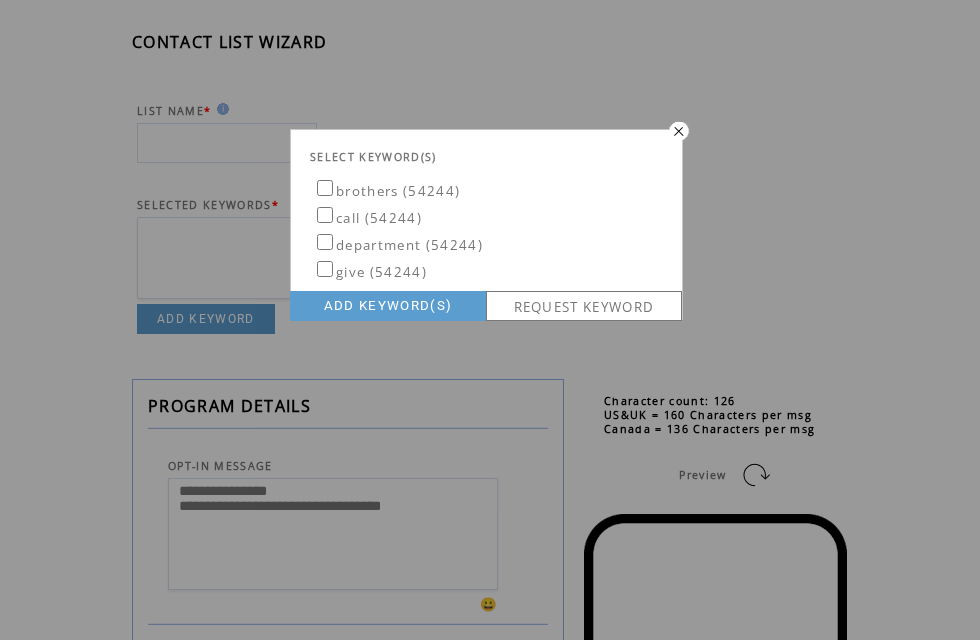 click at bounding box center (677, 130) 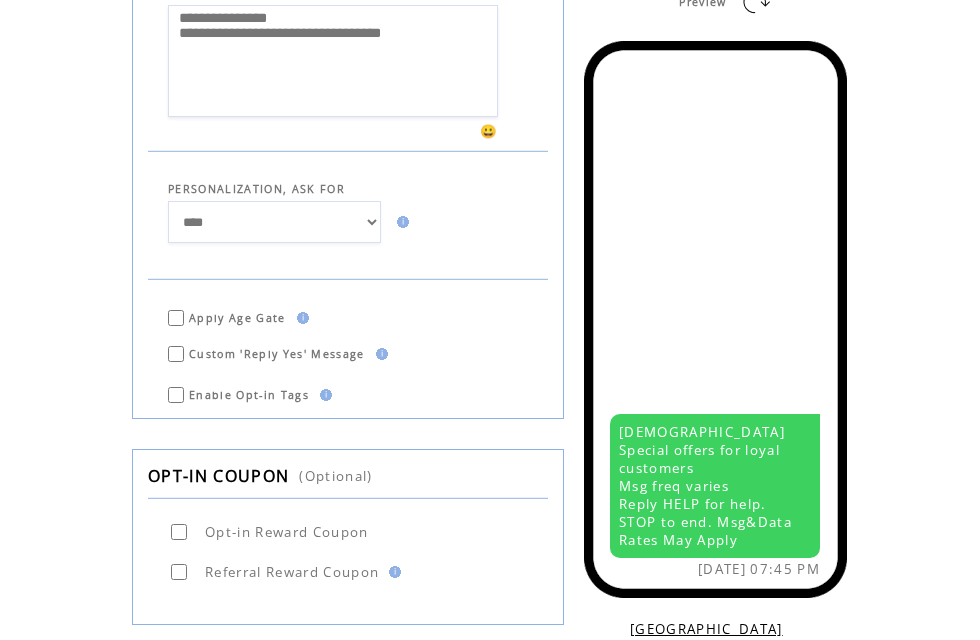 scroll, scrollTop: 553, scrollLeft: 0, axis: vertical 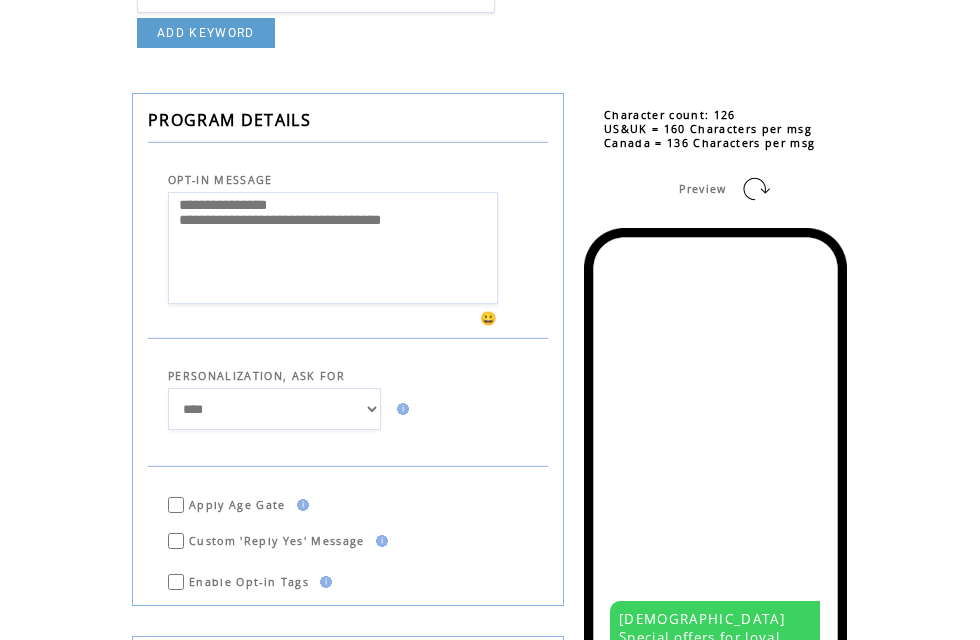 click on "**********" at bounding box center (333, 248) 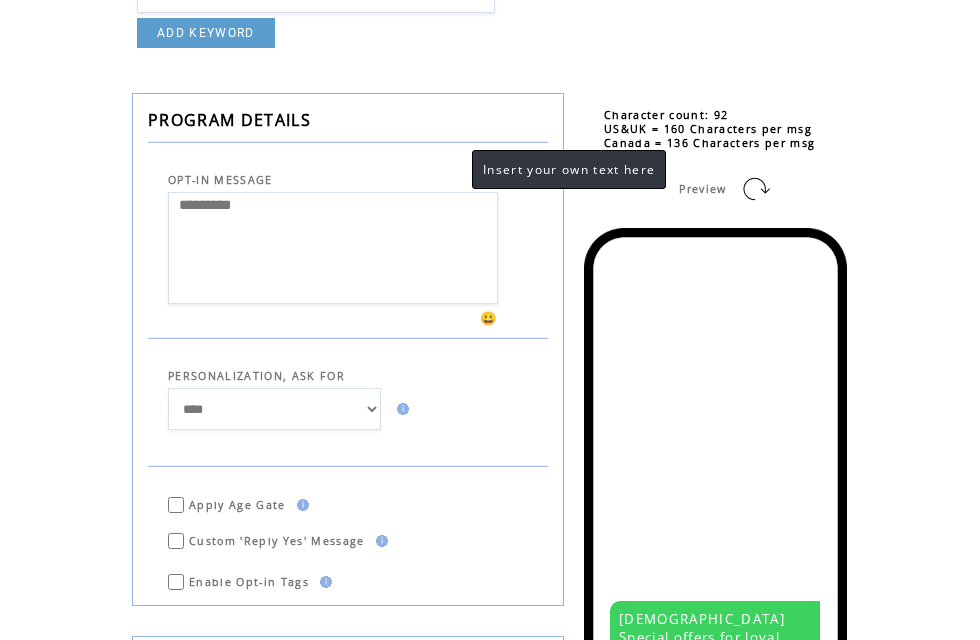 type on "***" 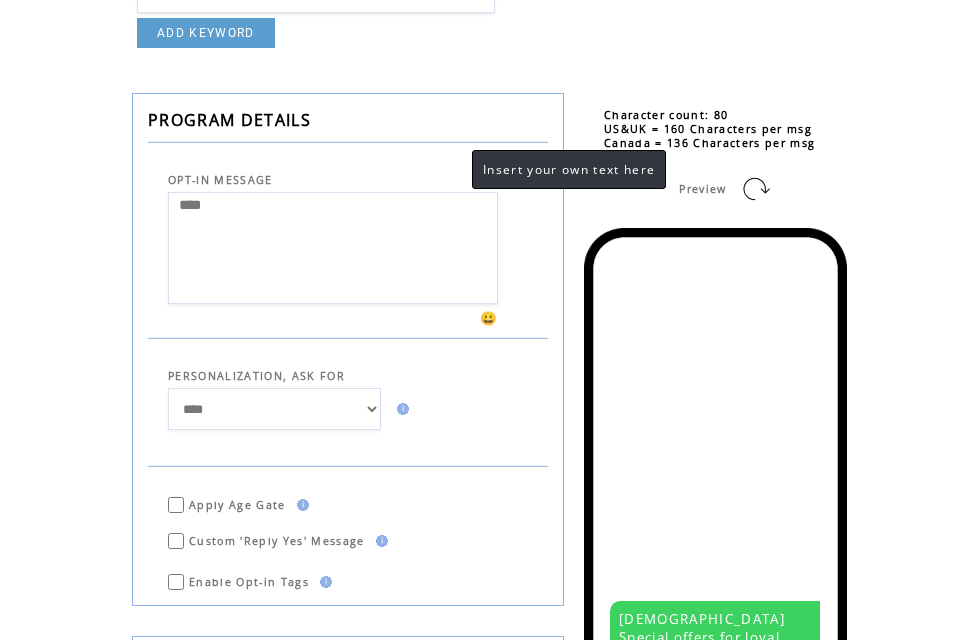 type 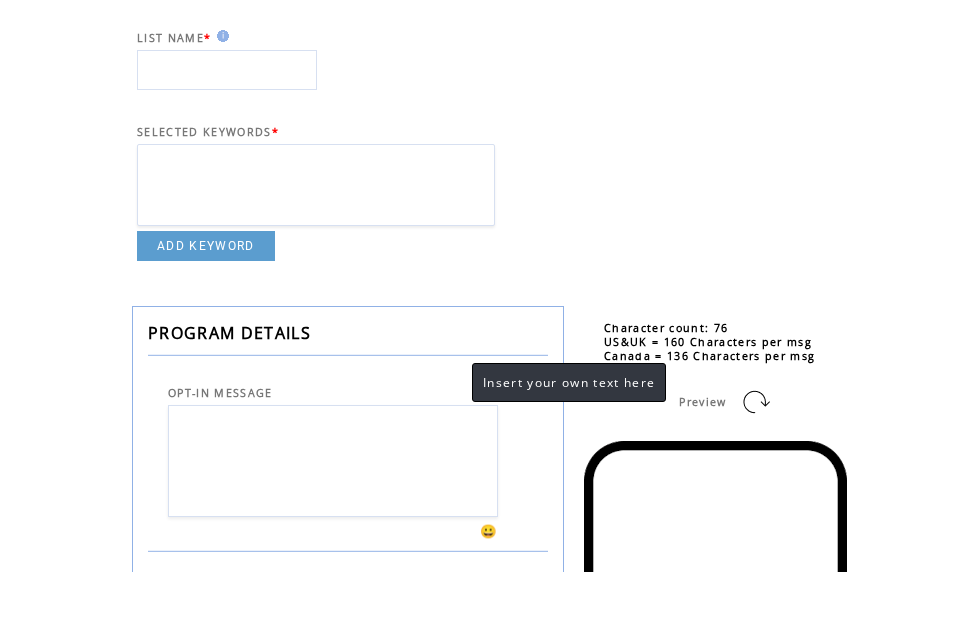 scroll, scrollTop: 0, scrollLeft: 0, axis: both 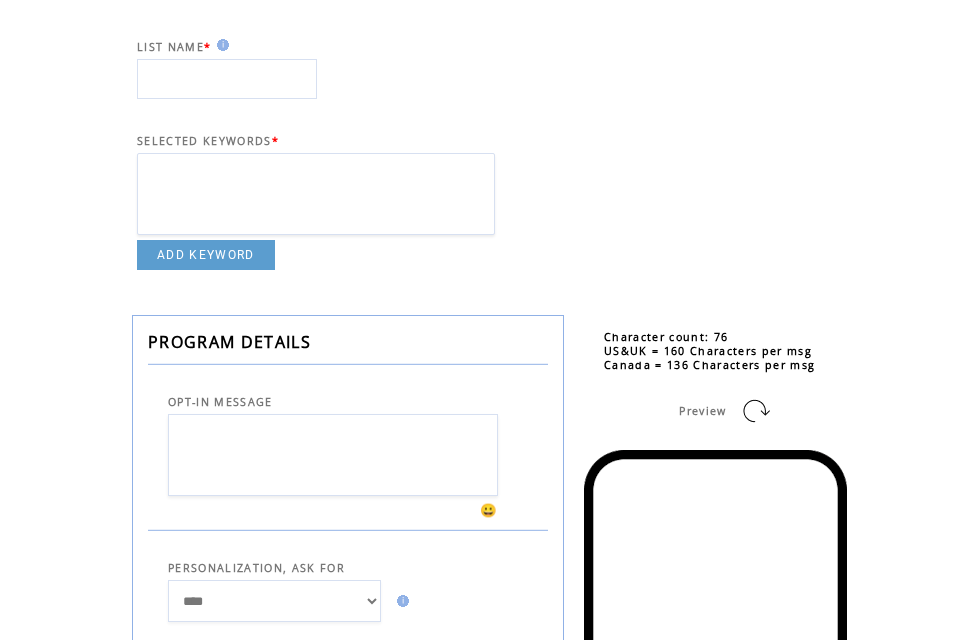 click at bounding box center (227, 79) 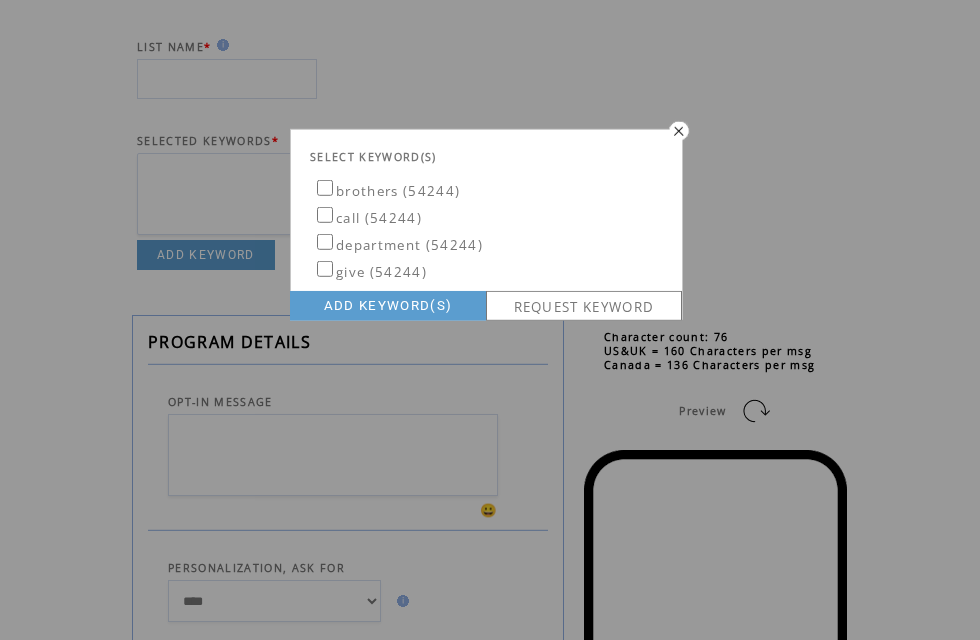 click at bounding box center [677, 130] 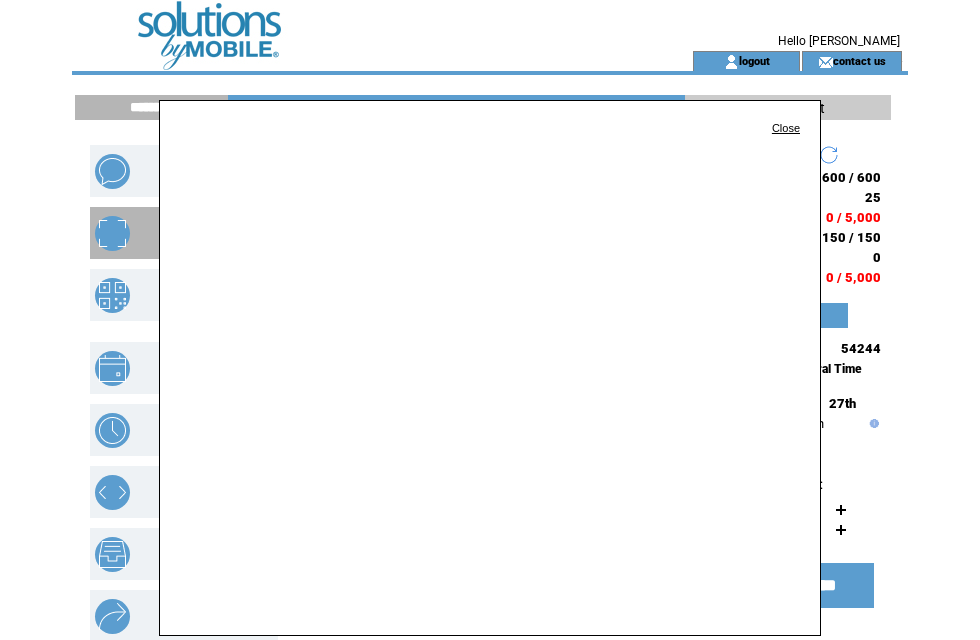 scroll, scrollTop: 0, scrollLeft: 0, axis: both 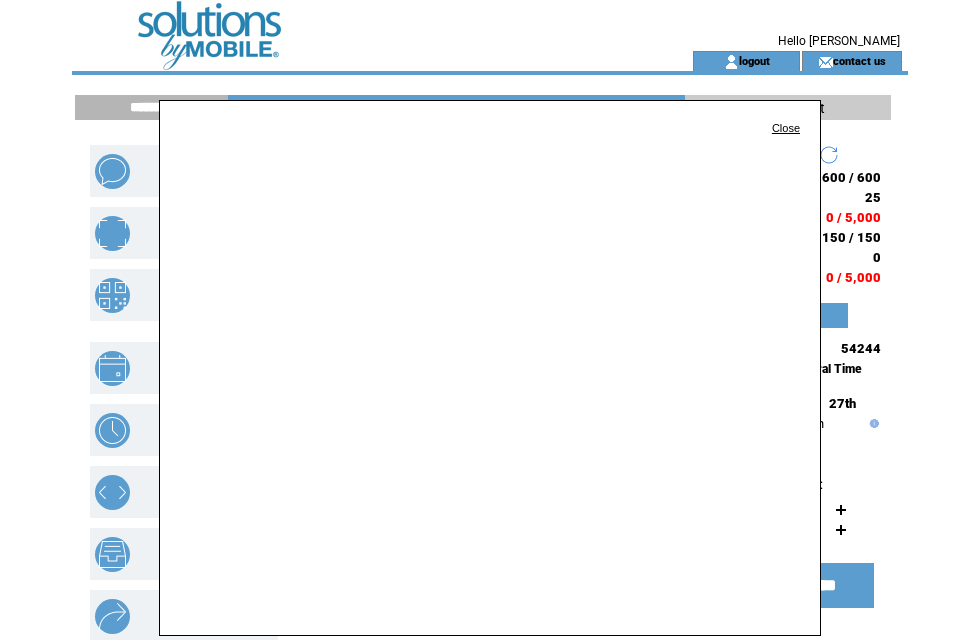 click on "Close" at bounding box center (786, 128) 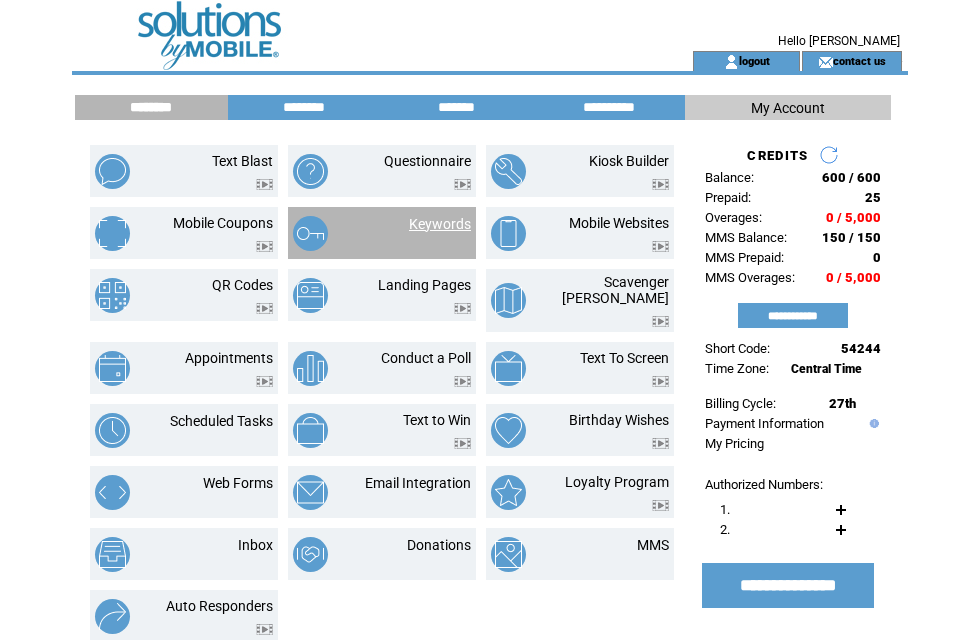 click on "Keywords" at bounding box center [440, 224] 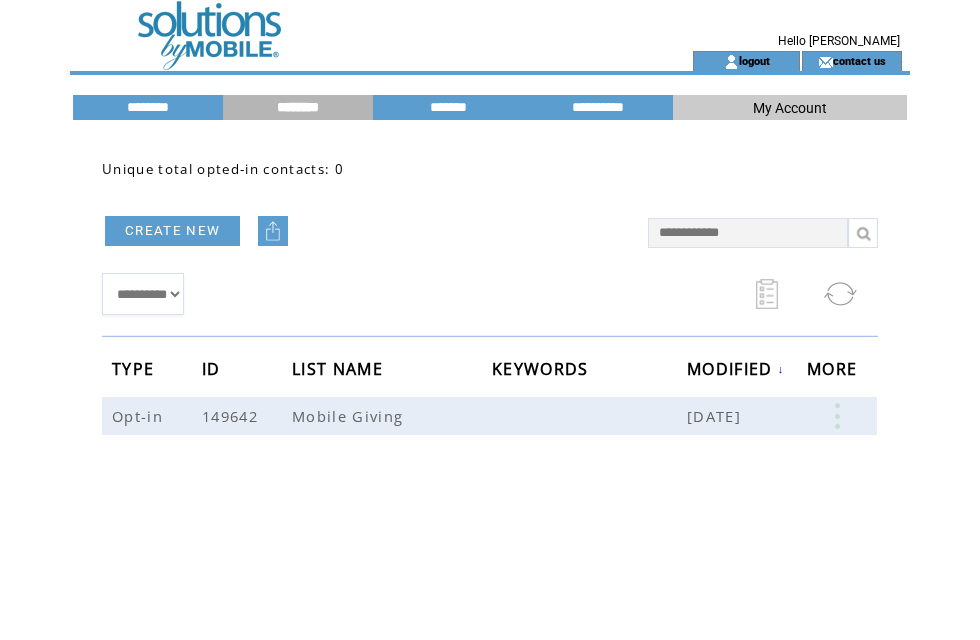 click on "CREATE NEW" at bounding box center [172, 231] 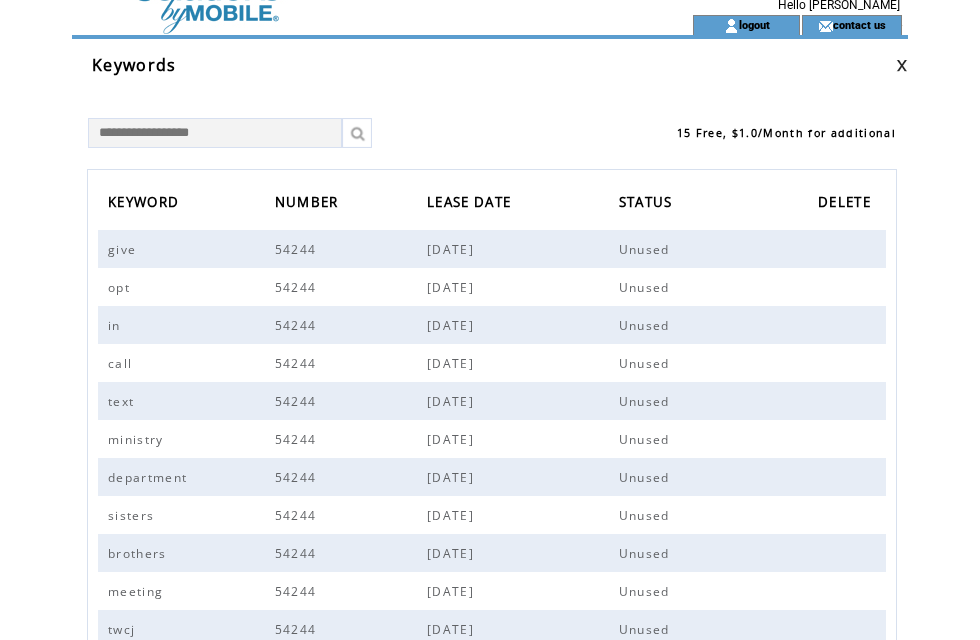 scroll, scrollTop: 37, scrollLeft: 0, axis: vertical 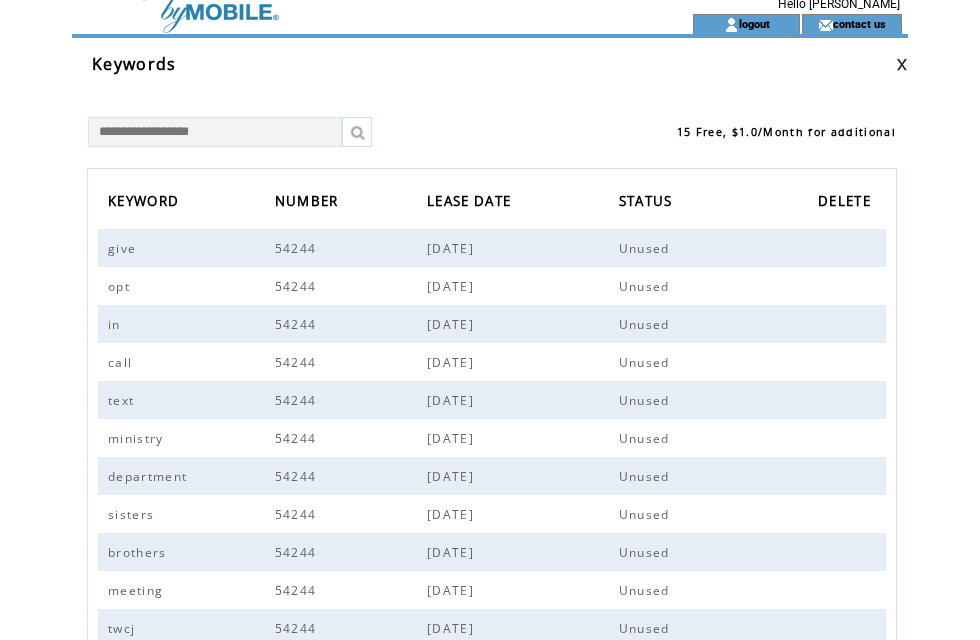 click on "DELETE" at bounding box center (847, 203) 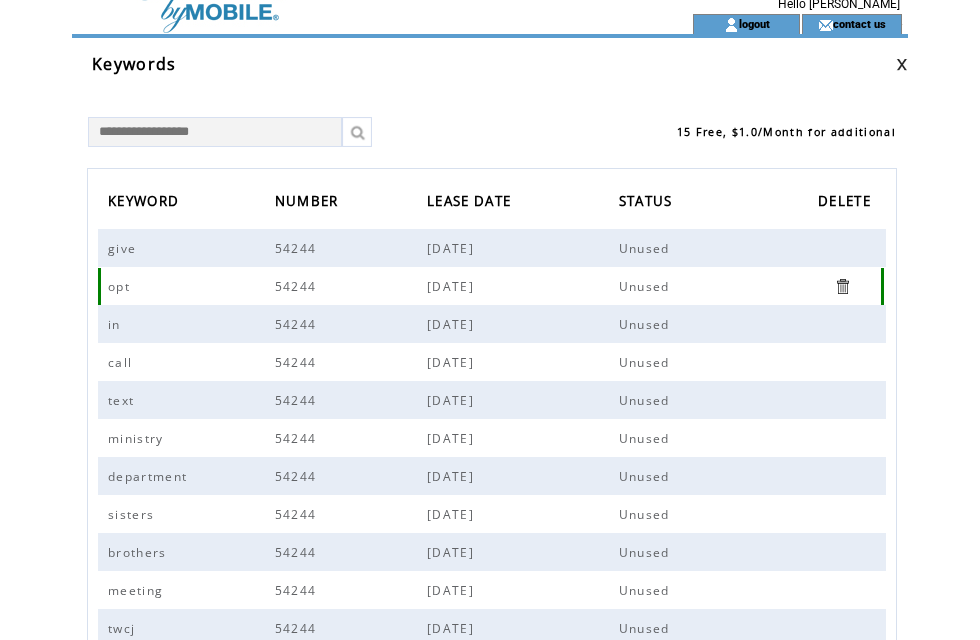 click at bounding box center (842, 286) 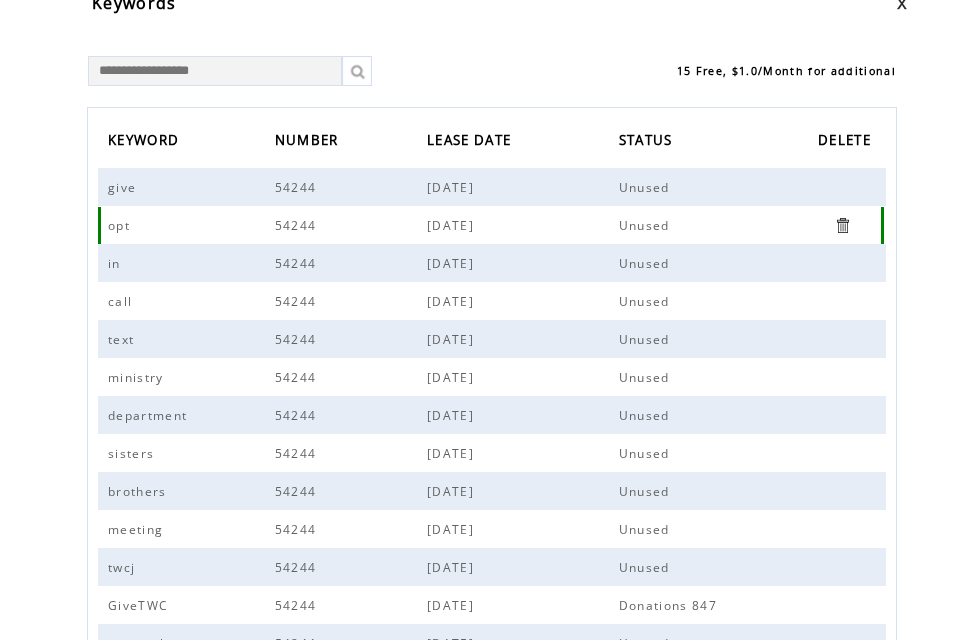 scroll, scrollTop: 98, scrollLeft: 0, axis: vertical 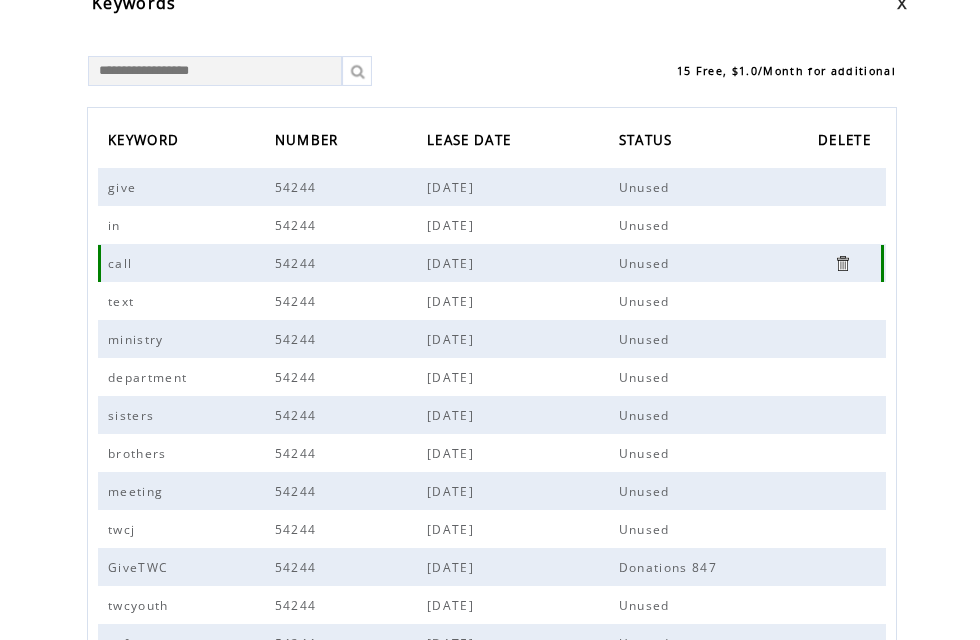 click at bounding box center [842, 263] 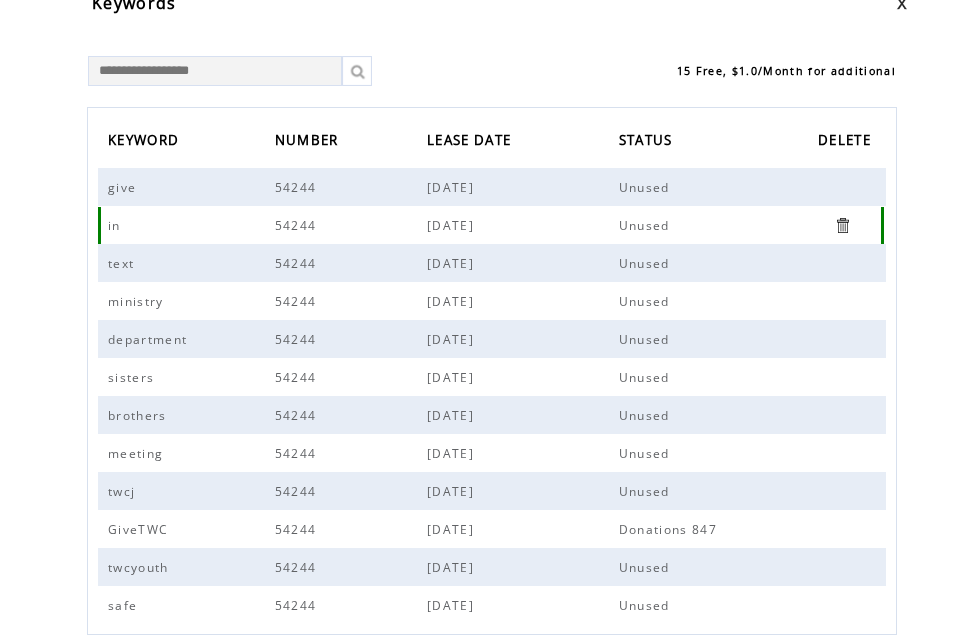 click at bounding box center [842, 225] 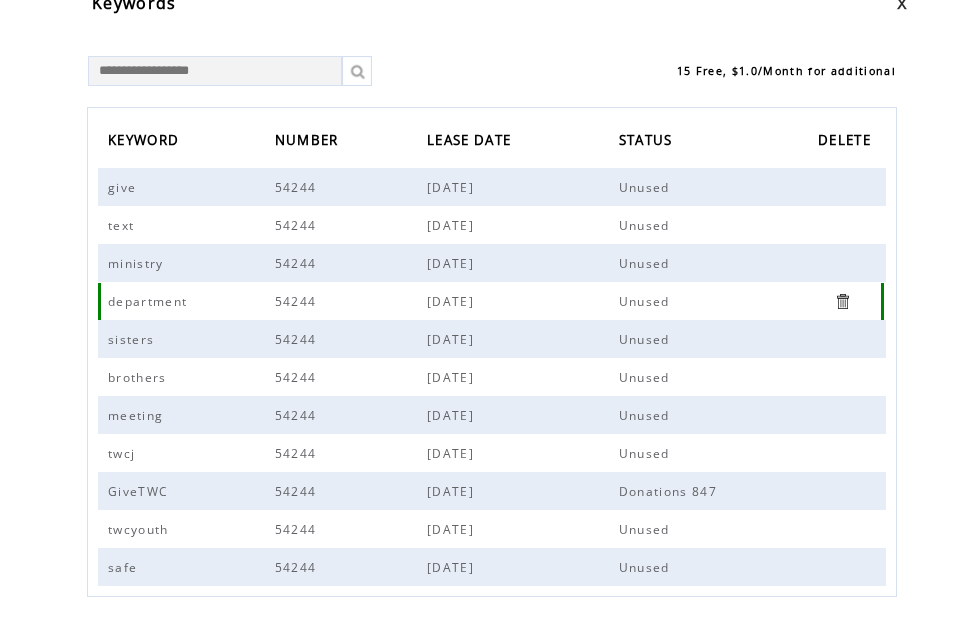 click at bounding box center (842, 301) 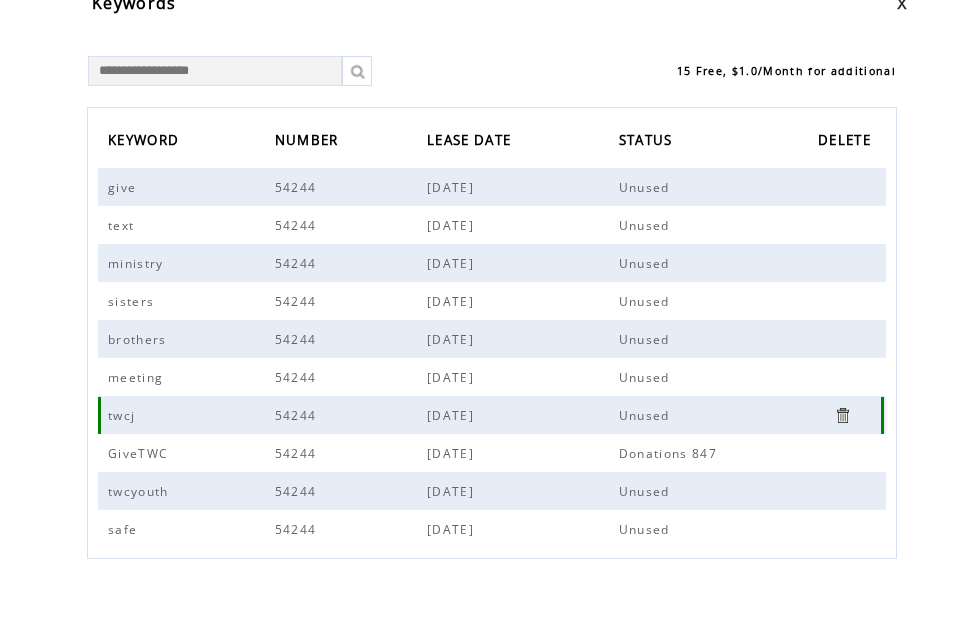 click at bounding box center [847, 415] 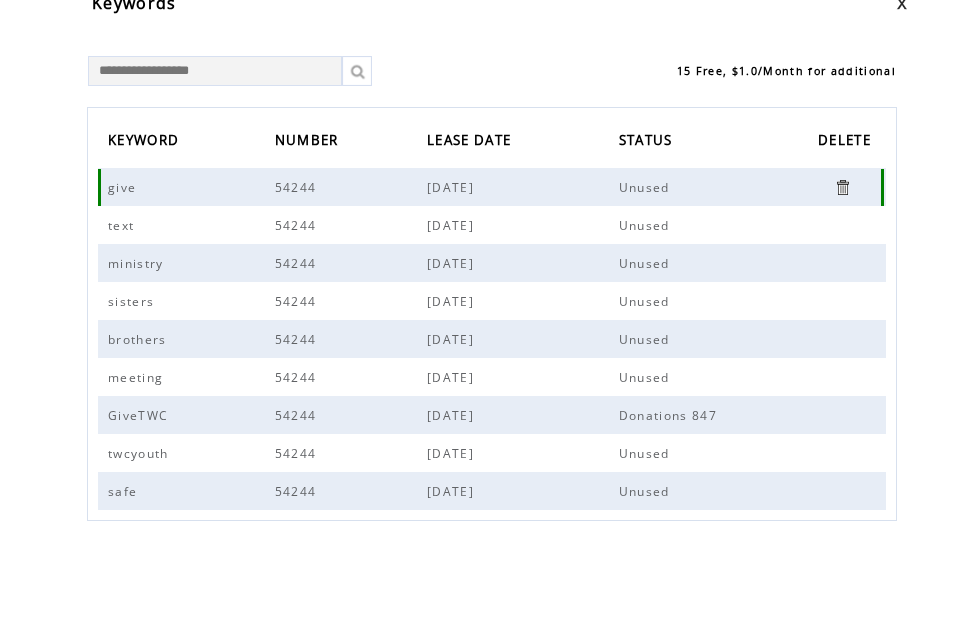 click at bounding box center (842, 187) 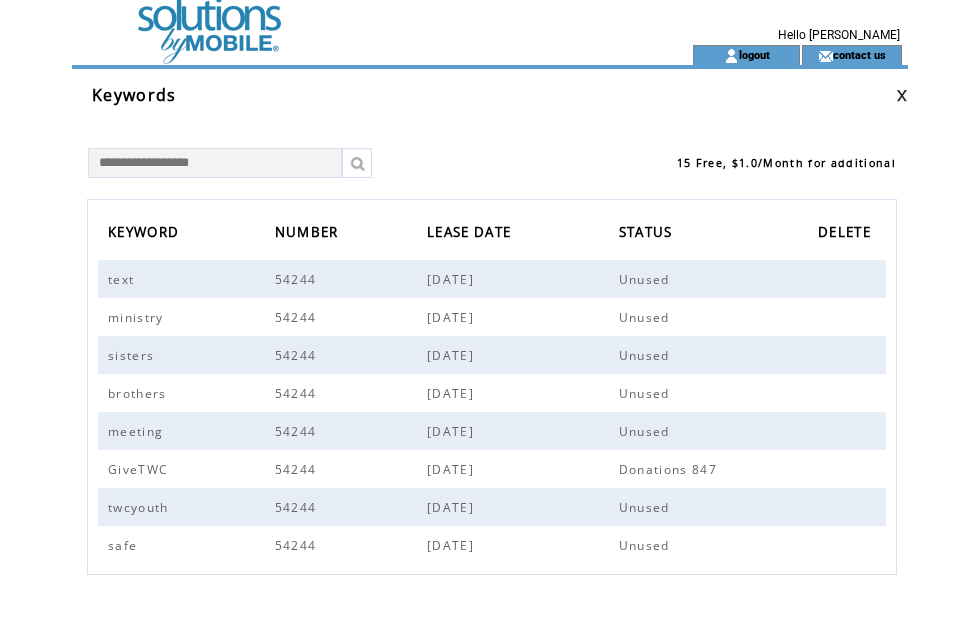 scroll, scrollTop: 0, scrollLeft: 0, axis: both 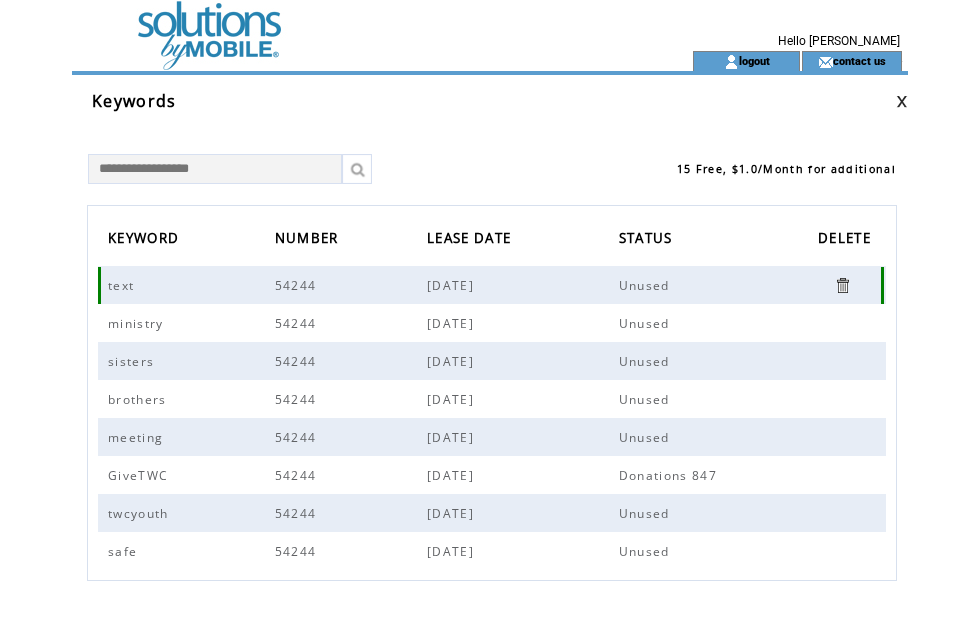 click at bounding box center [842, 285] 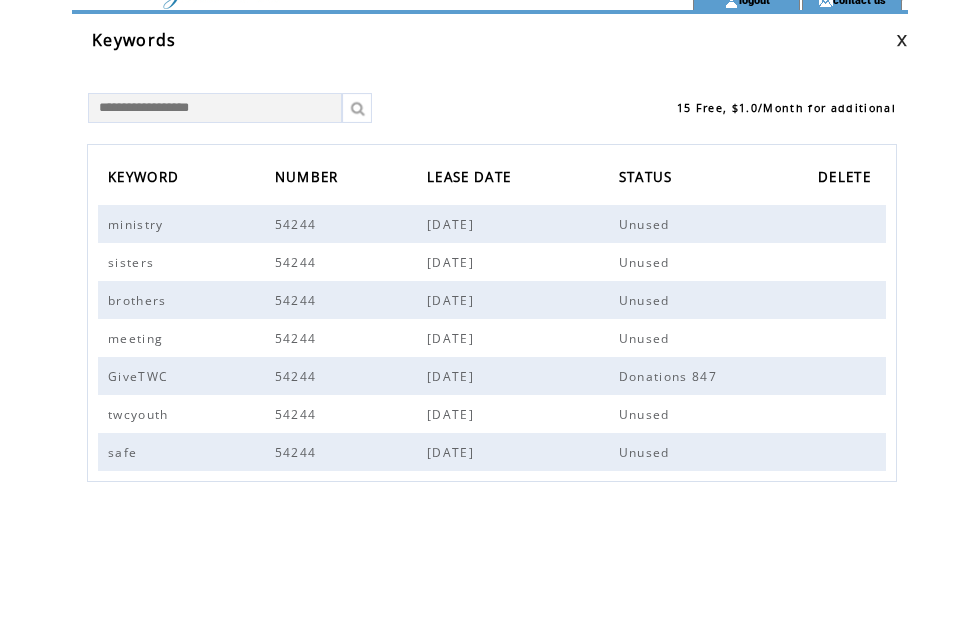 scroll, scrollTop: 61, scrollLeft: 0, axis: vertical 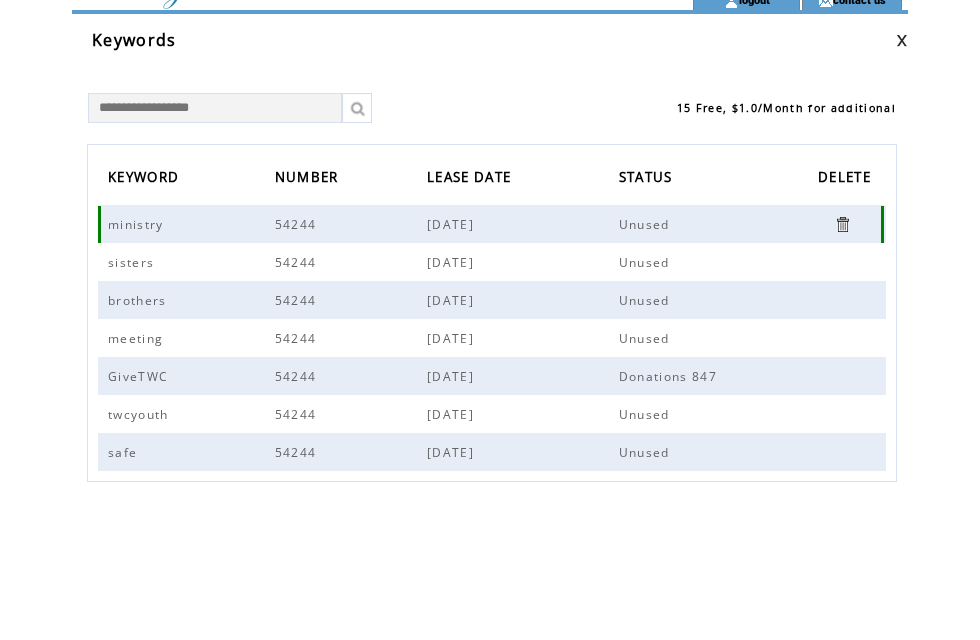 click at bounding box center [842, 224] 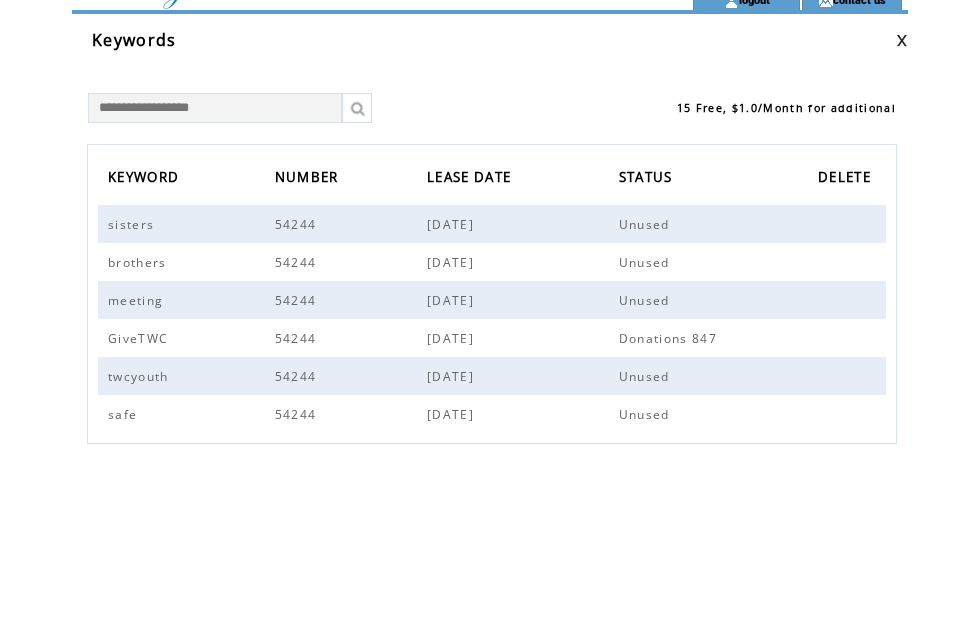 click at bounding box center [215, 108] 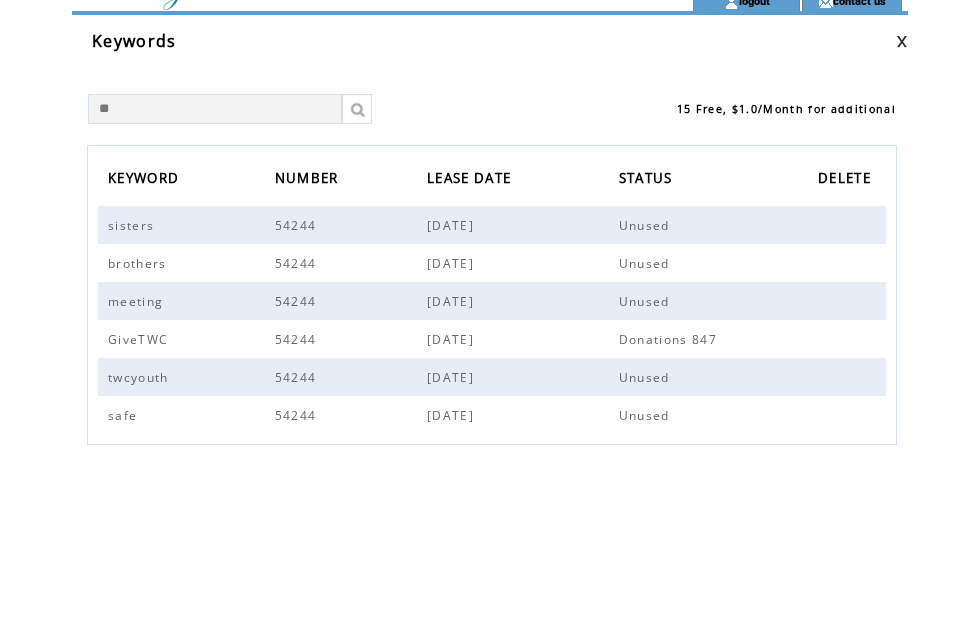 type on "*" 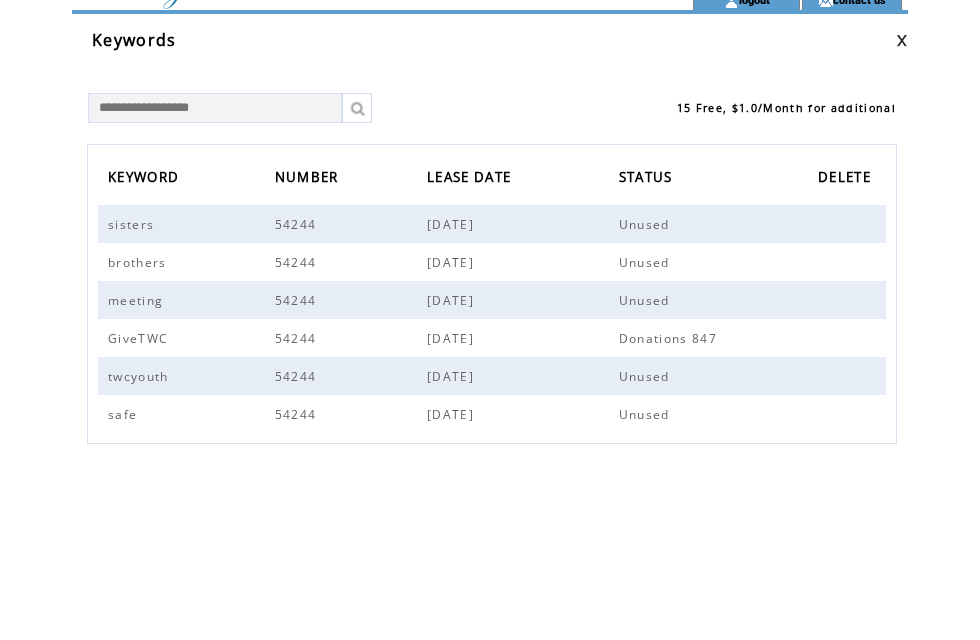scroll, scrollTop: 61, scrollLeft: 0, axis: vertical 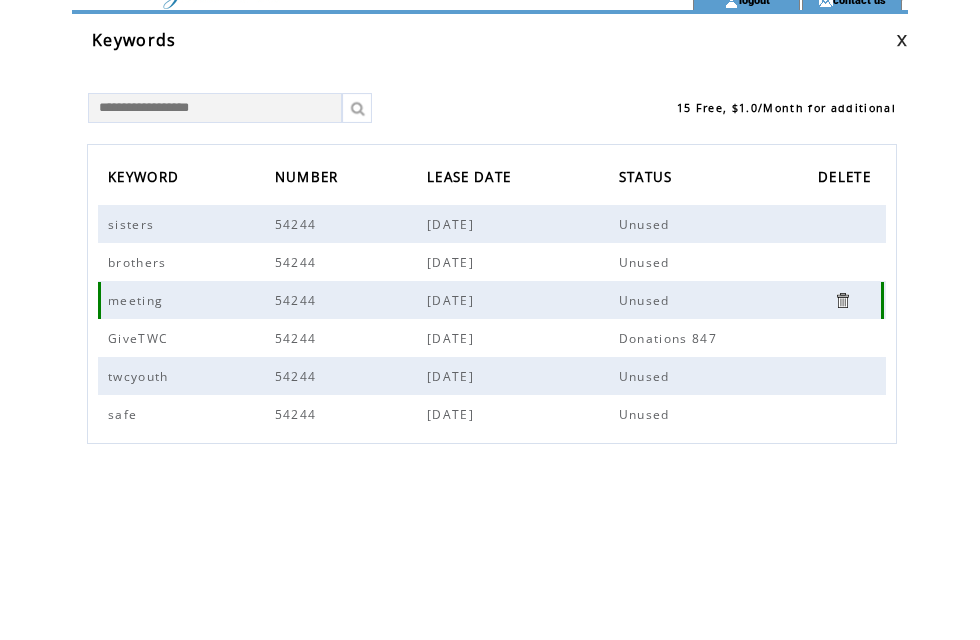 click at bounding box center (842, 300) 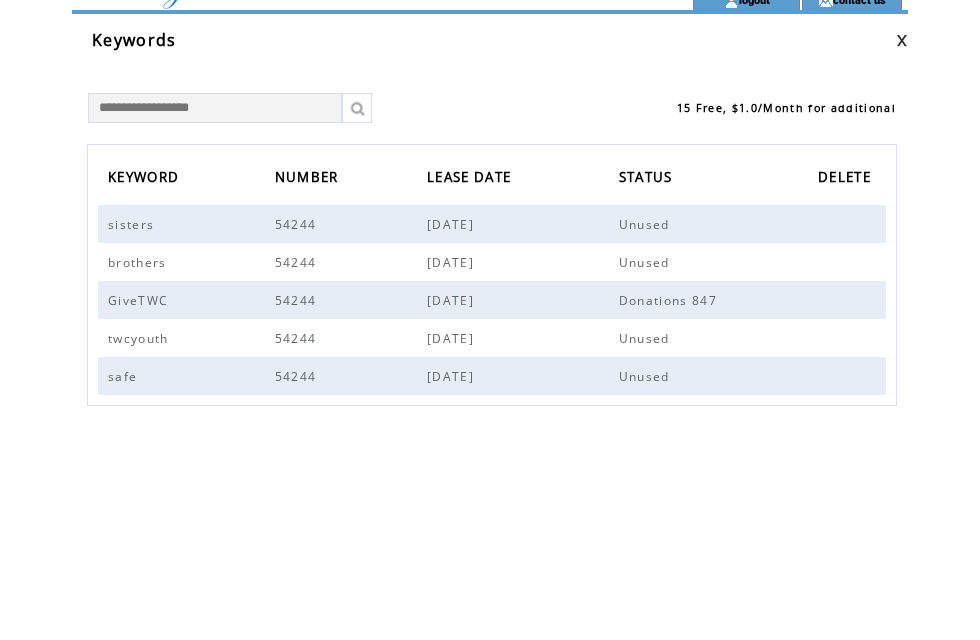 click at bounding box center (215, 108) 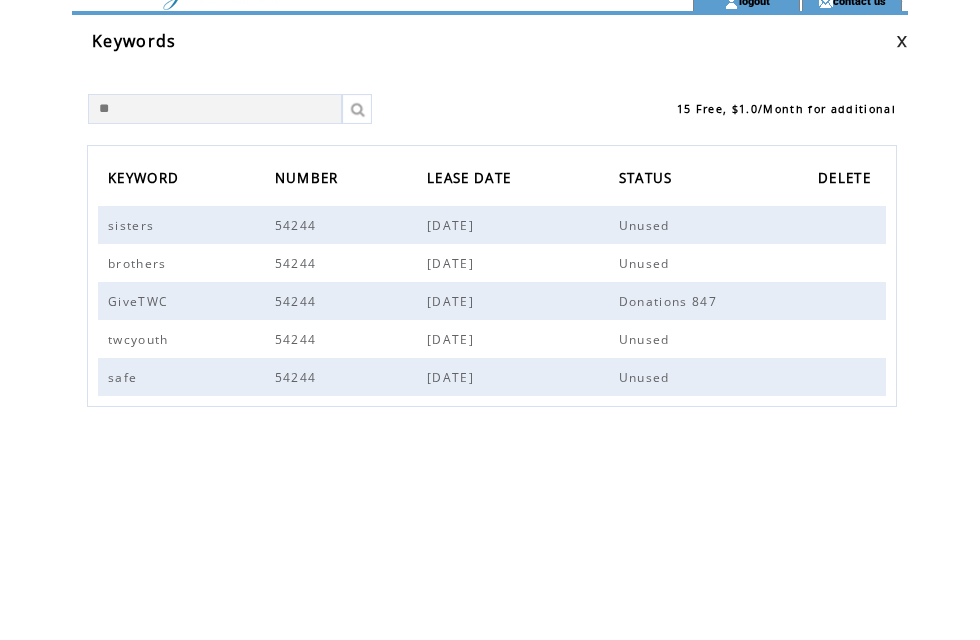 type on "*" 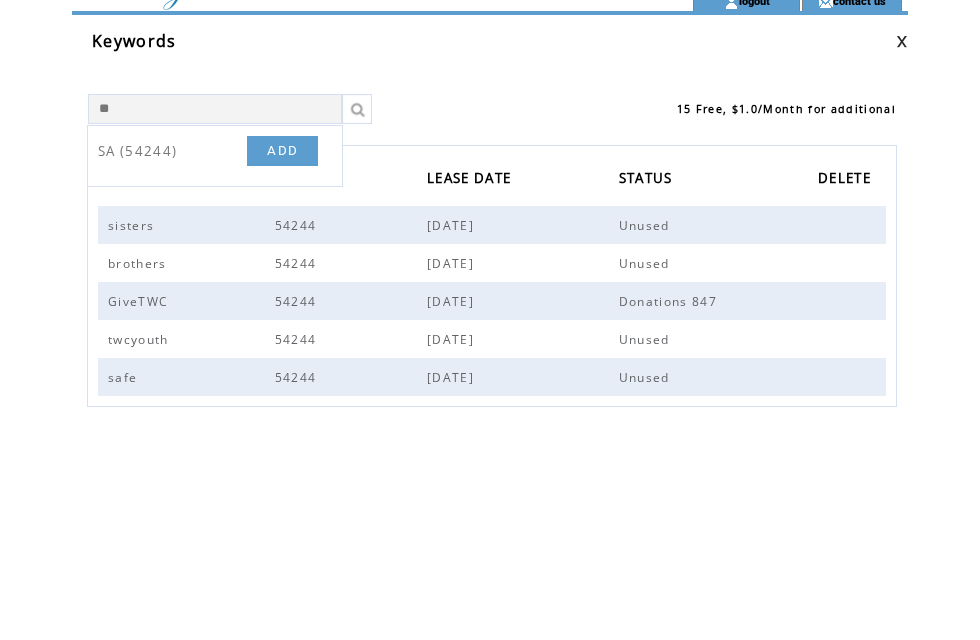 type on "*" 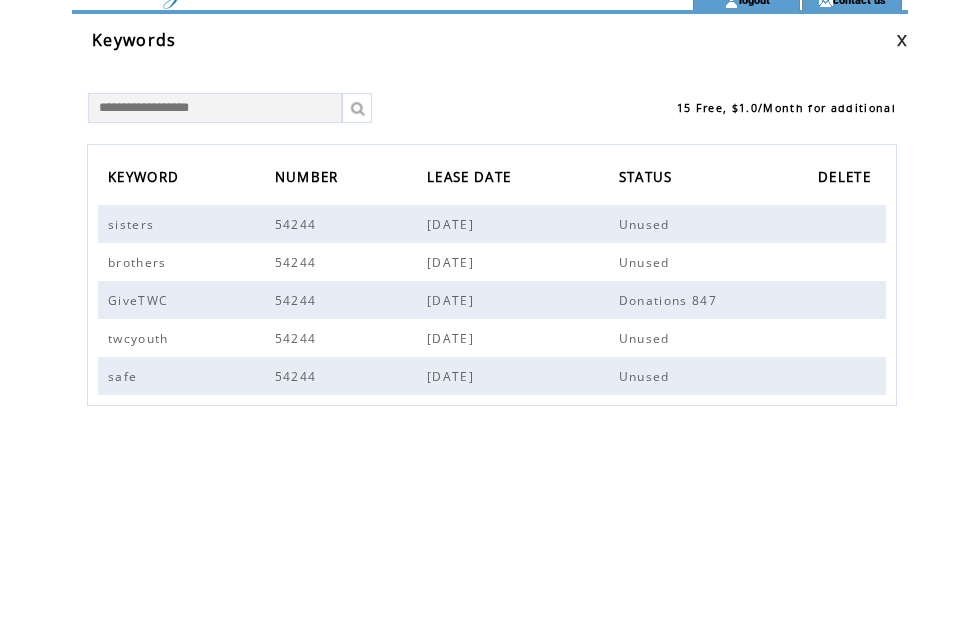 click at bounding box center (215, 109) 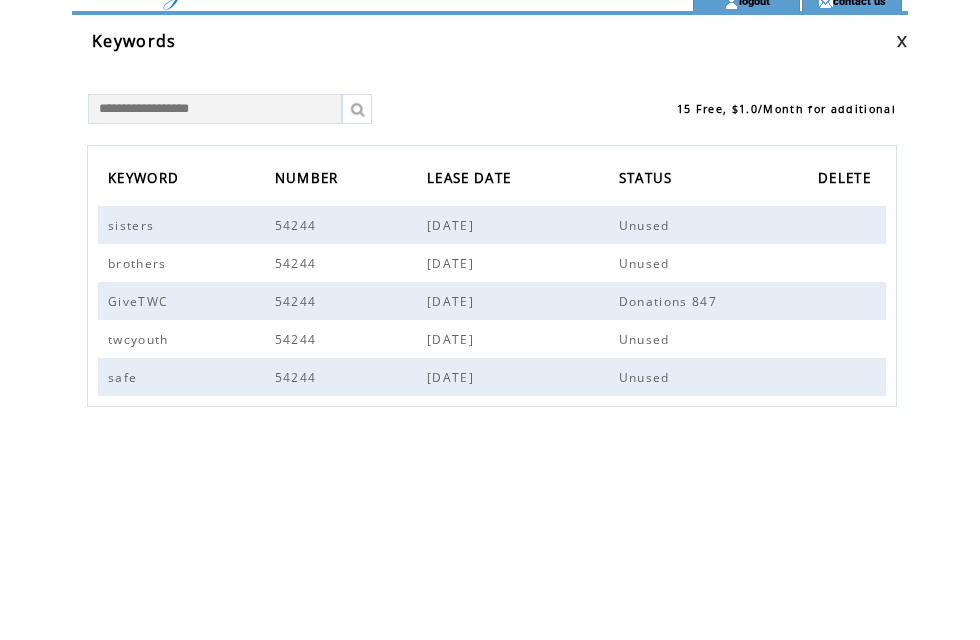 scroll, scrollTop: 61, scrollLeft: 0, axis: vertical 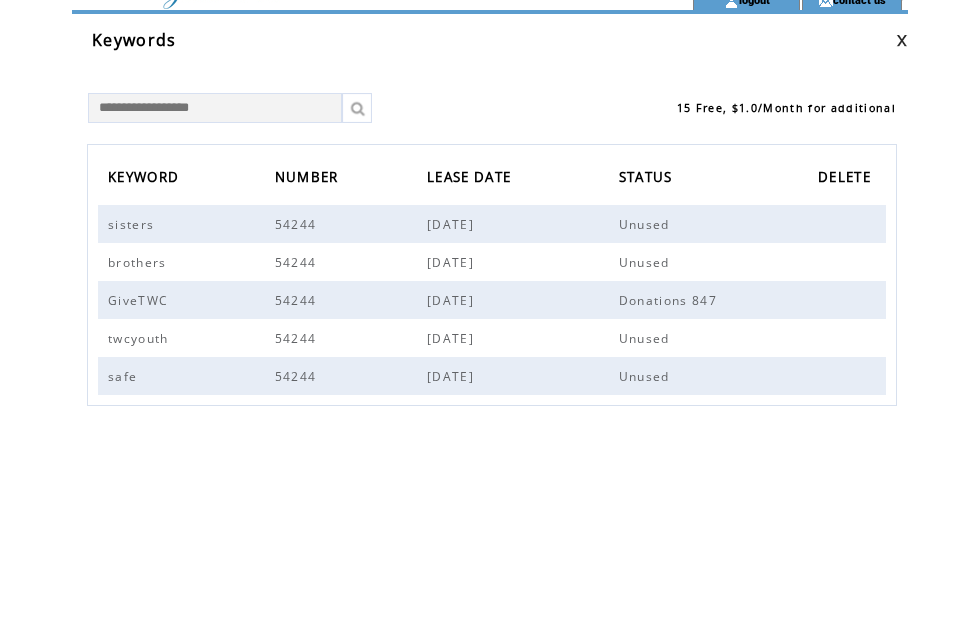 click at bounding box center (215, 108) 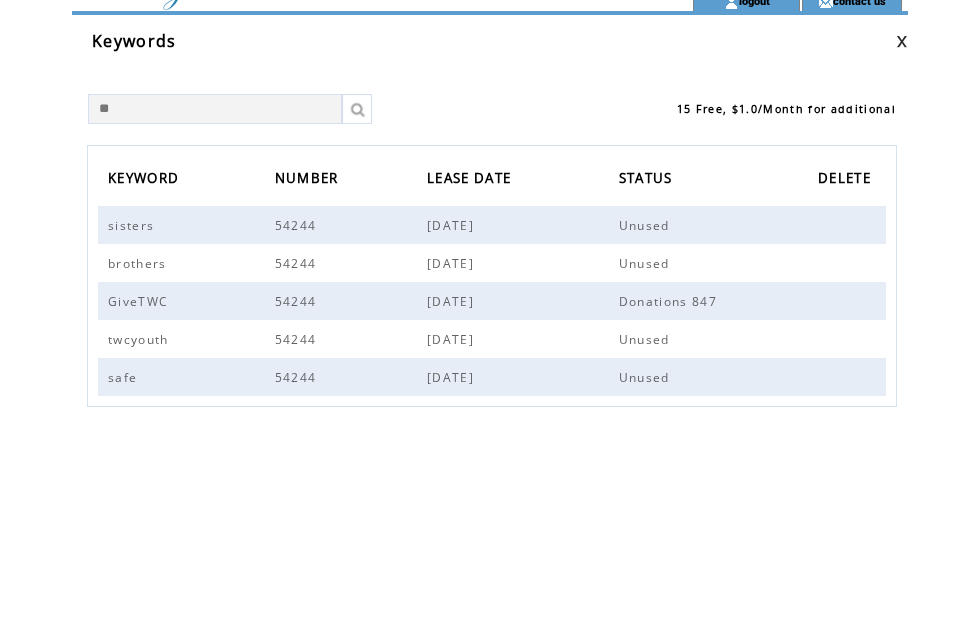 type on "*" 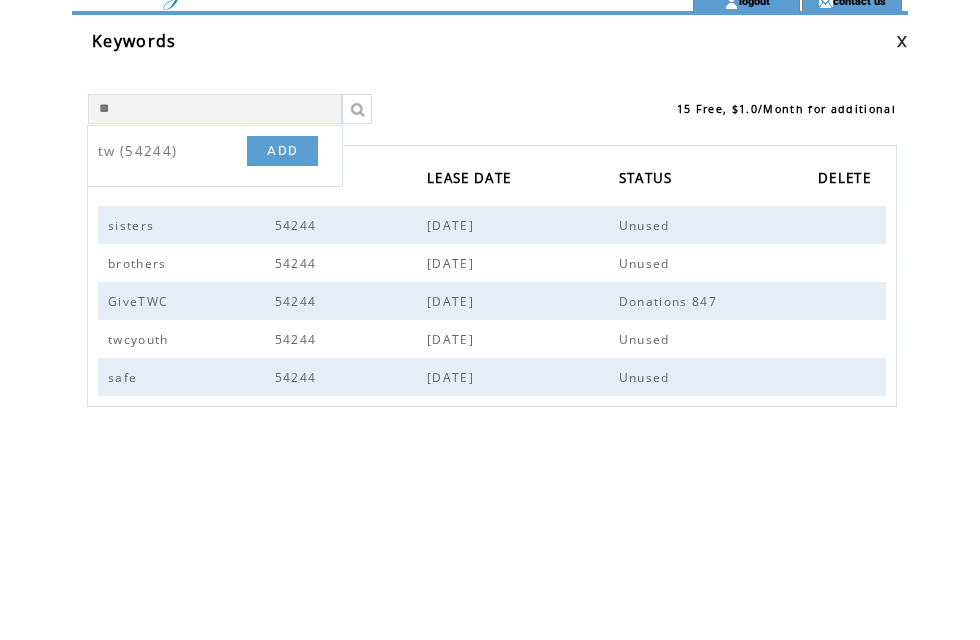 type on "*" 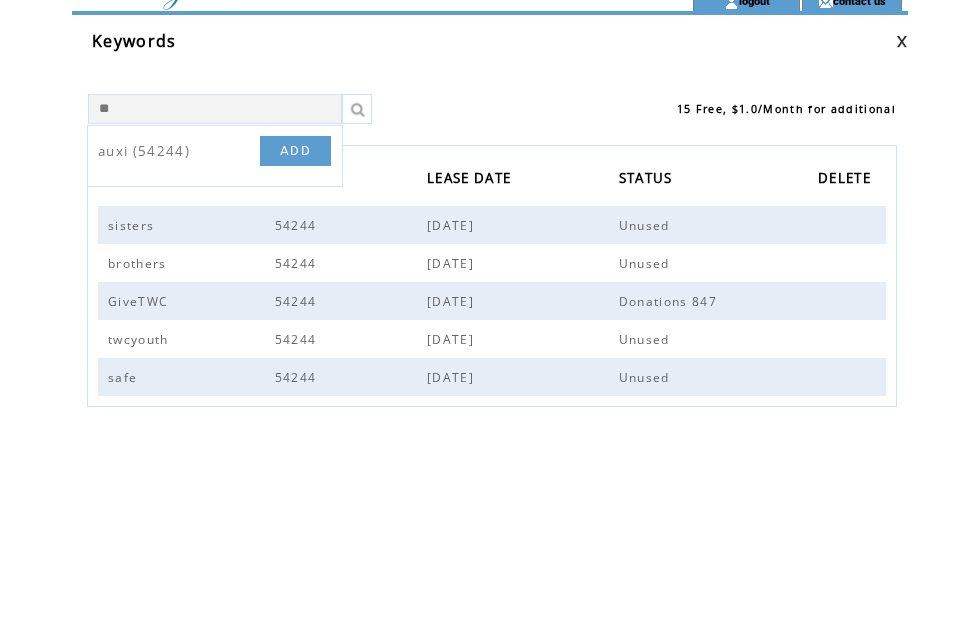 type on "*" 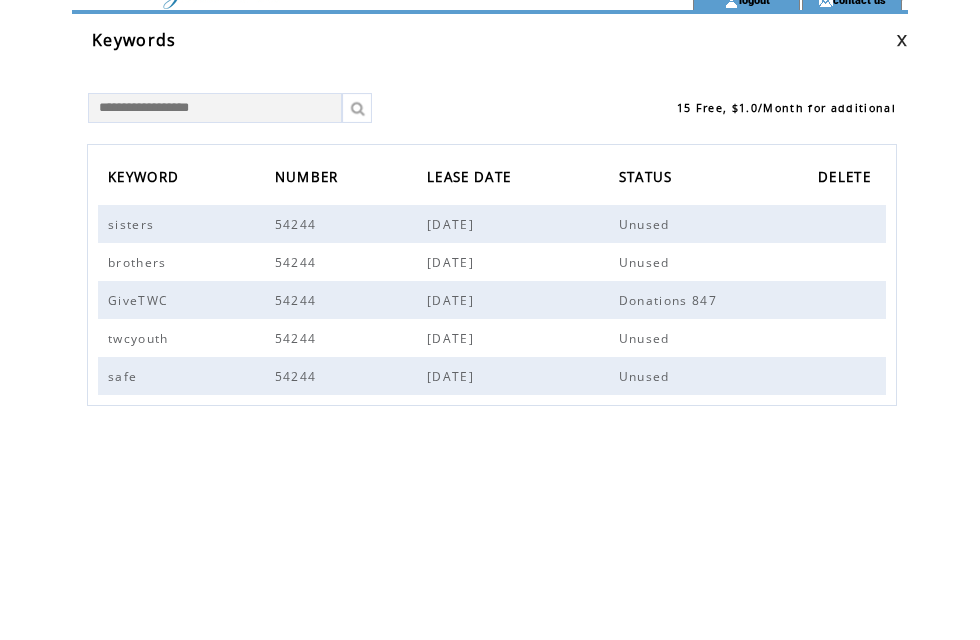 click at bounding box center (215, 109) 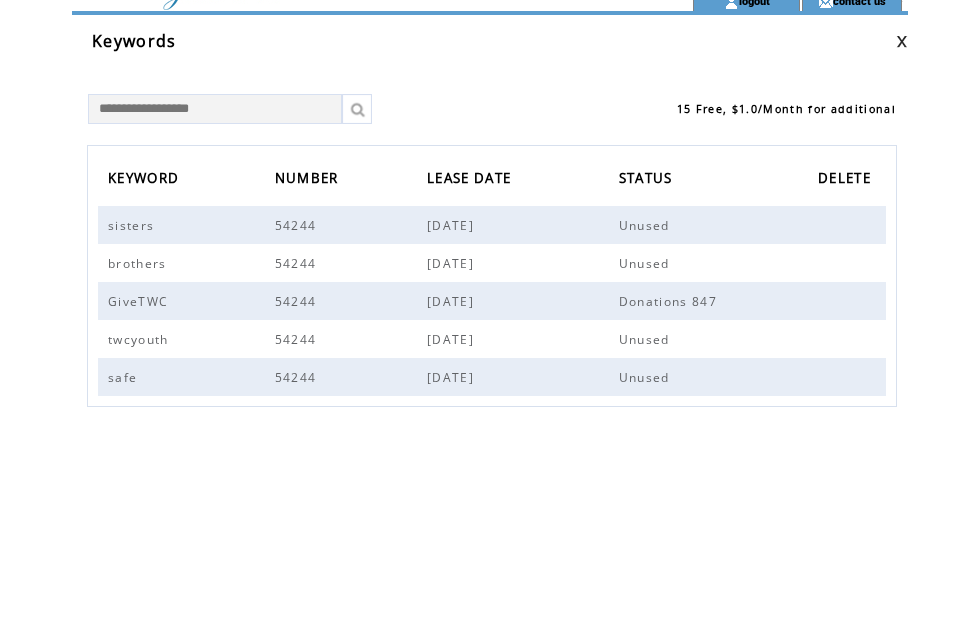 click at bounding box center (215, 109) 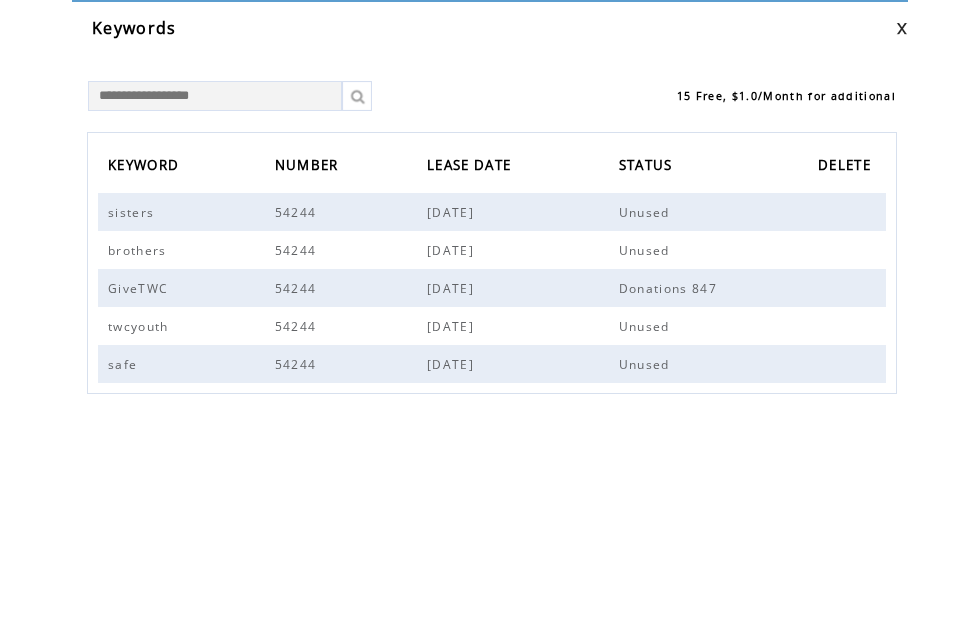 click at bounding box center [215, 169] 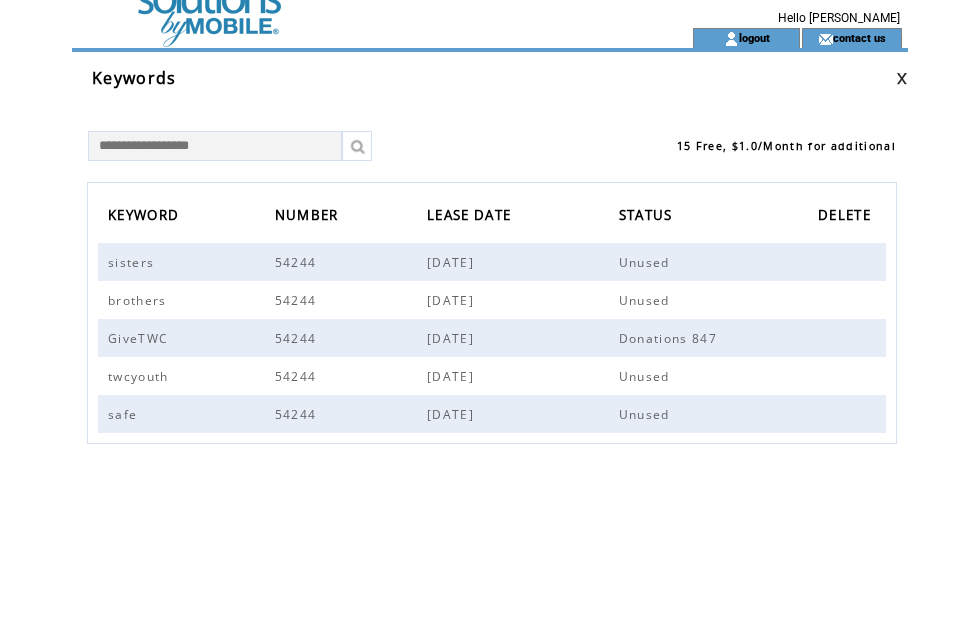 click at bounding box center [215, 169] 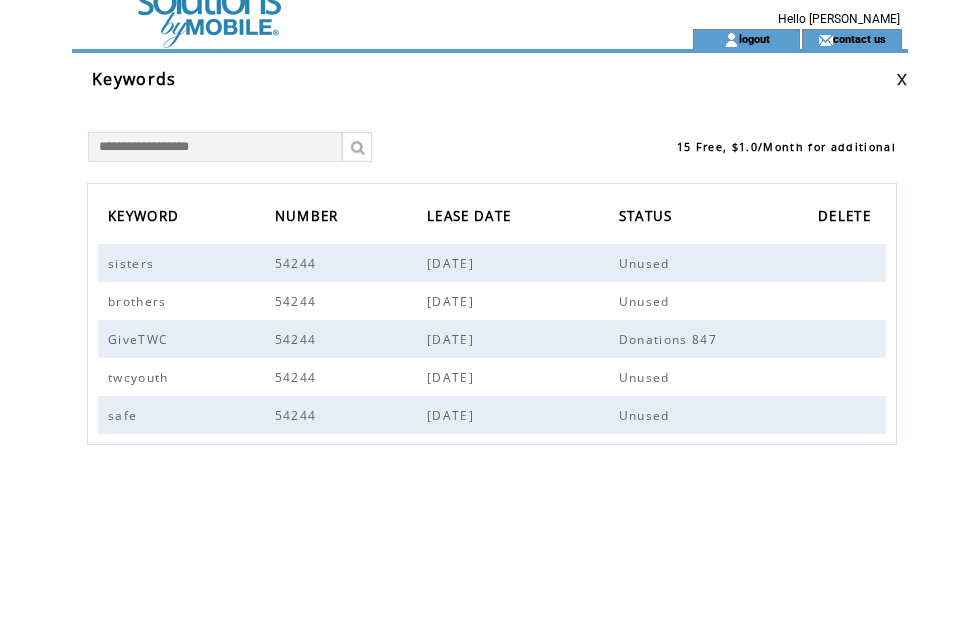 click at bounding box center [215, 147] 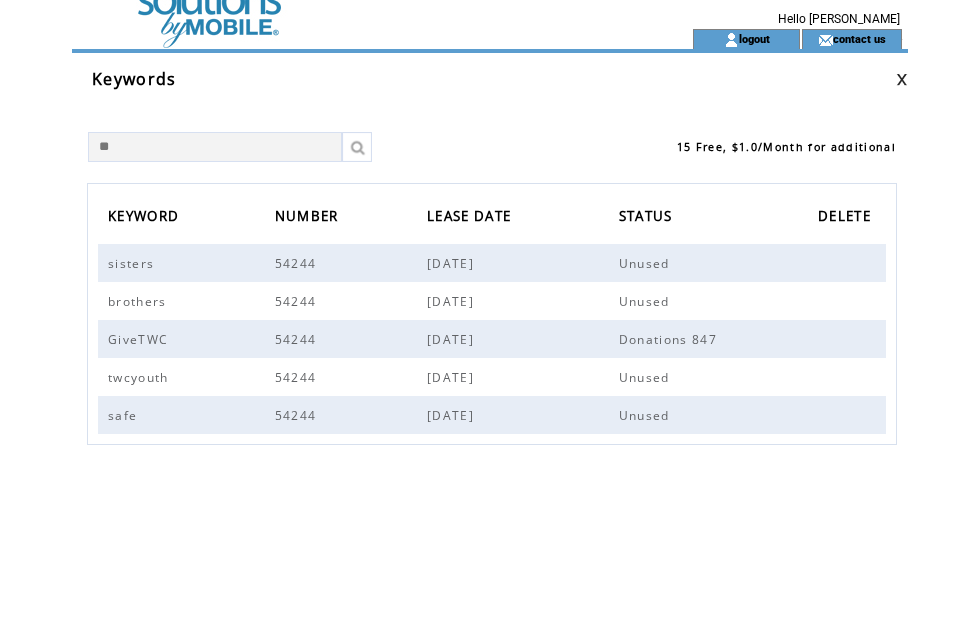 type on "*" 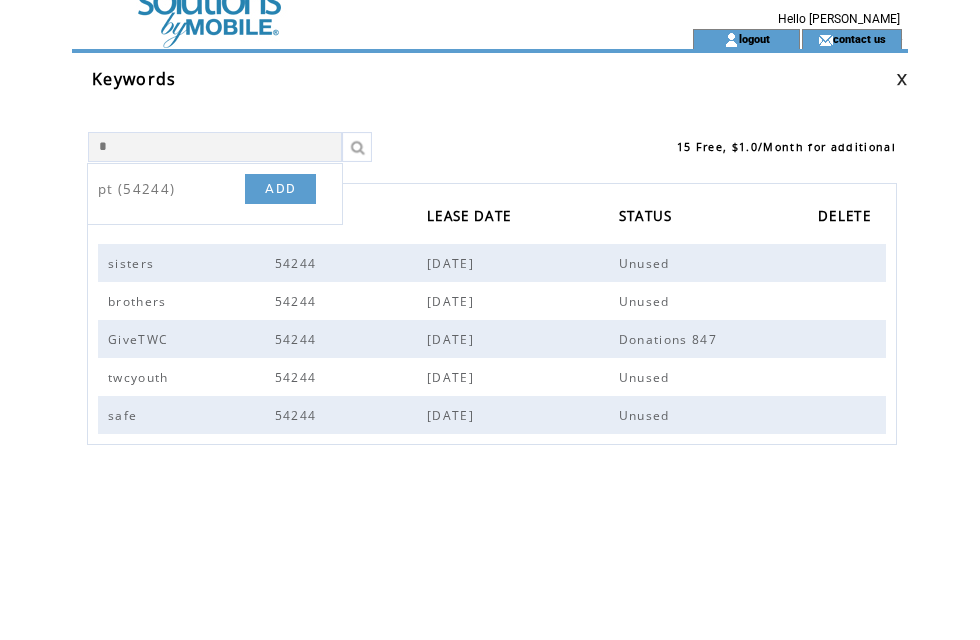 type 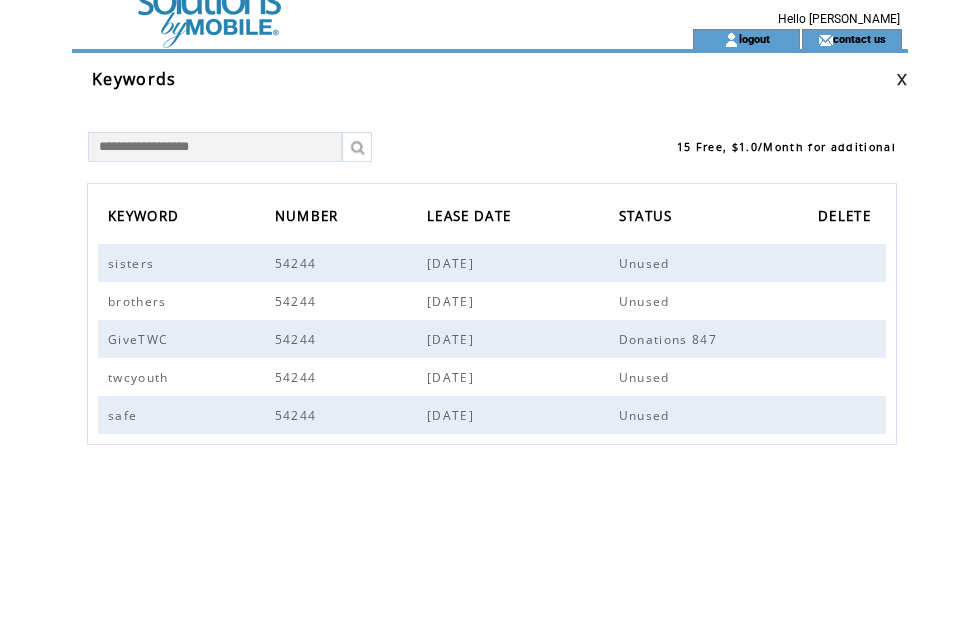 scroll, scrollTop: 0, scrollLeft: 0, axis: both 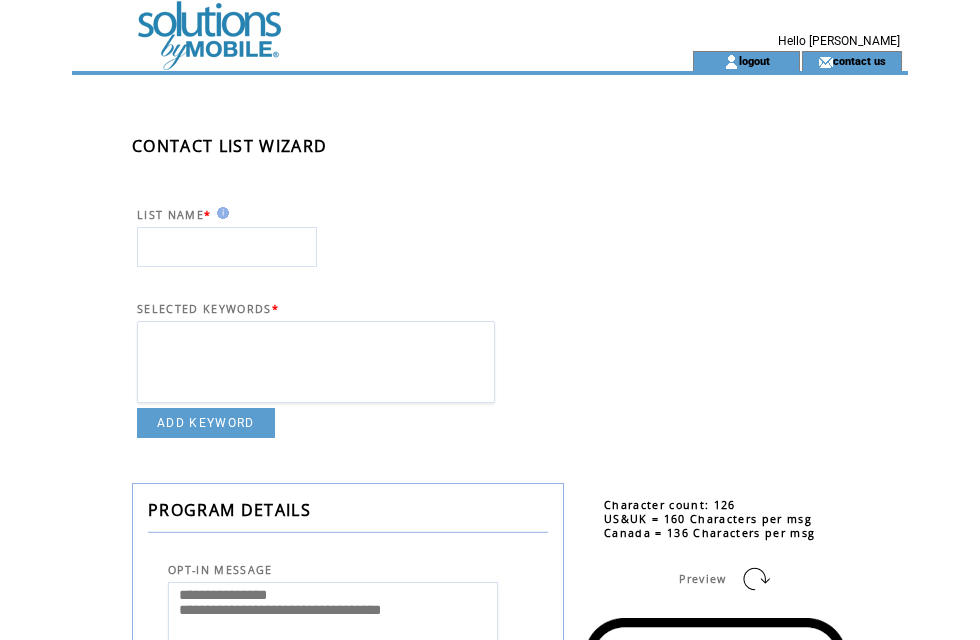 click at bounding box center (227, 247) 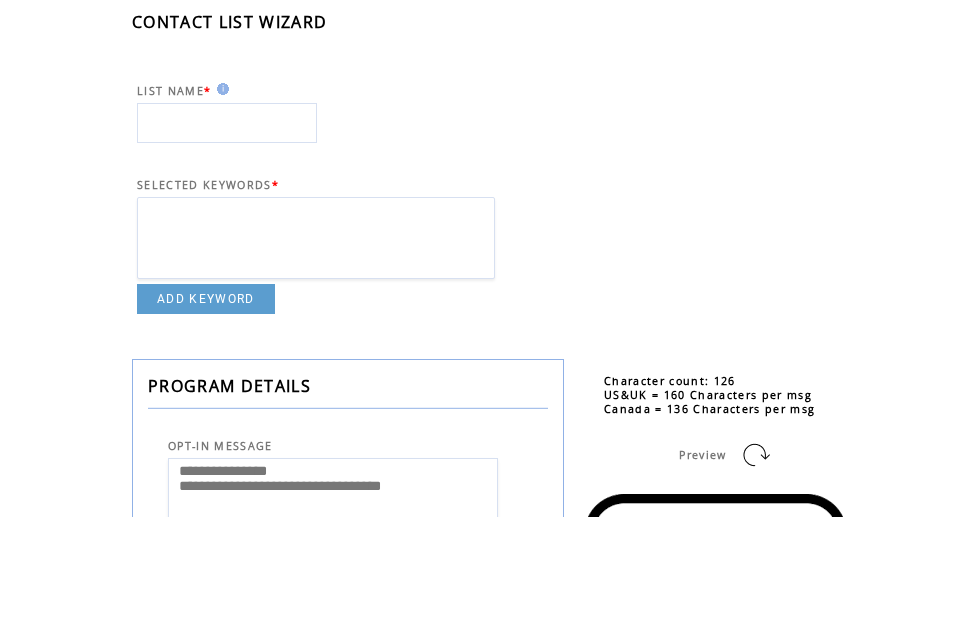 click at bounding box center (220, 213) 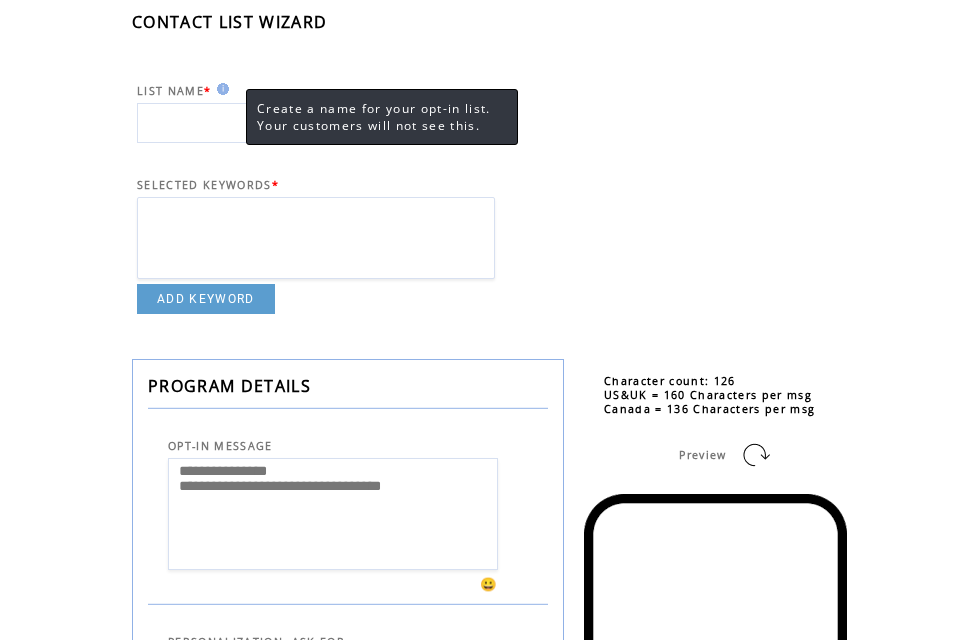 scroll, scrollTop: 124, scrollLeft: 0, axis: vertical 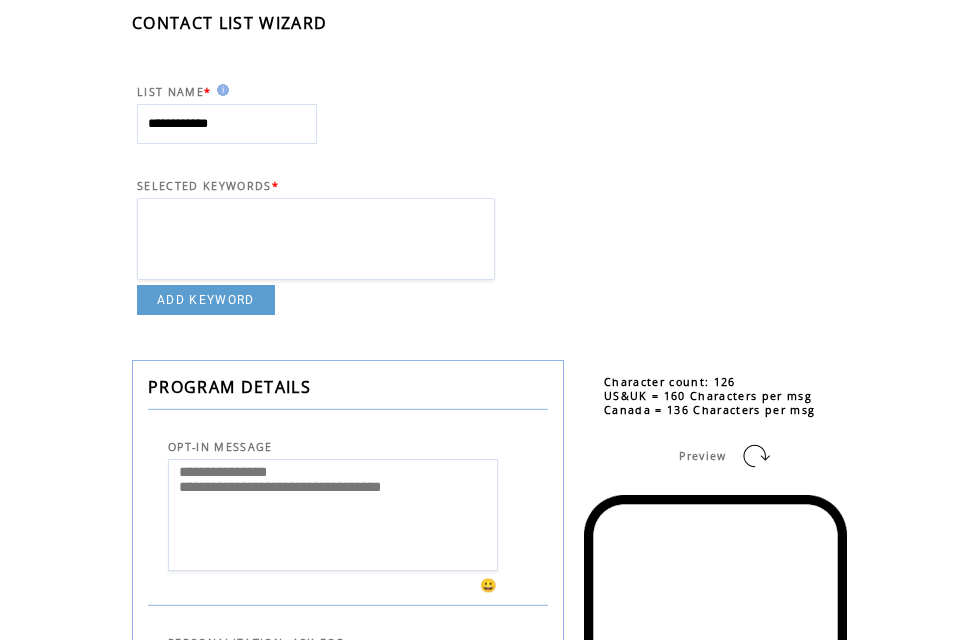click on "**********" at bounding box center [227, 124] 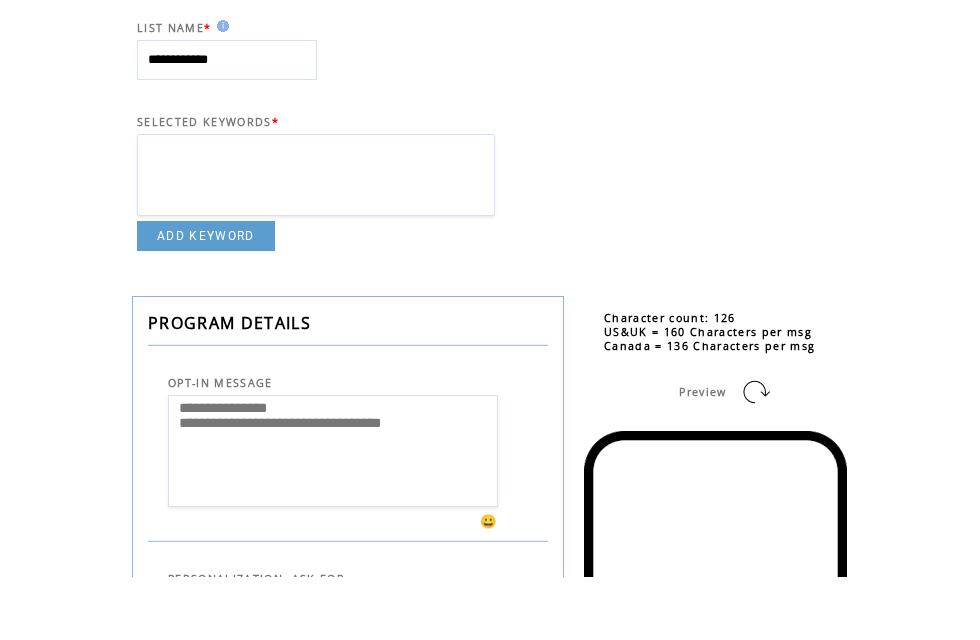 type on "**********" 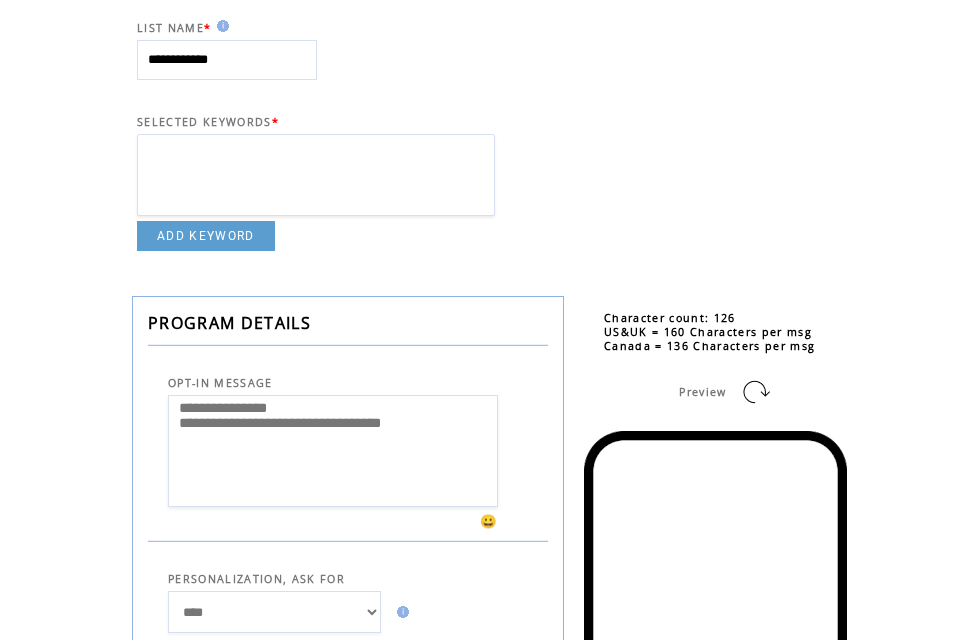 click on "ADD KEYWORD" at bounding box center (206, 236) 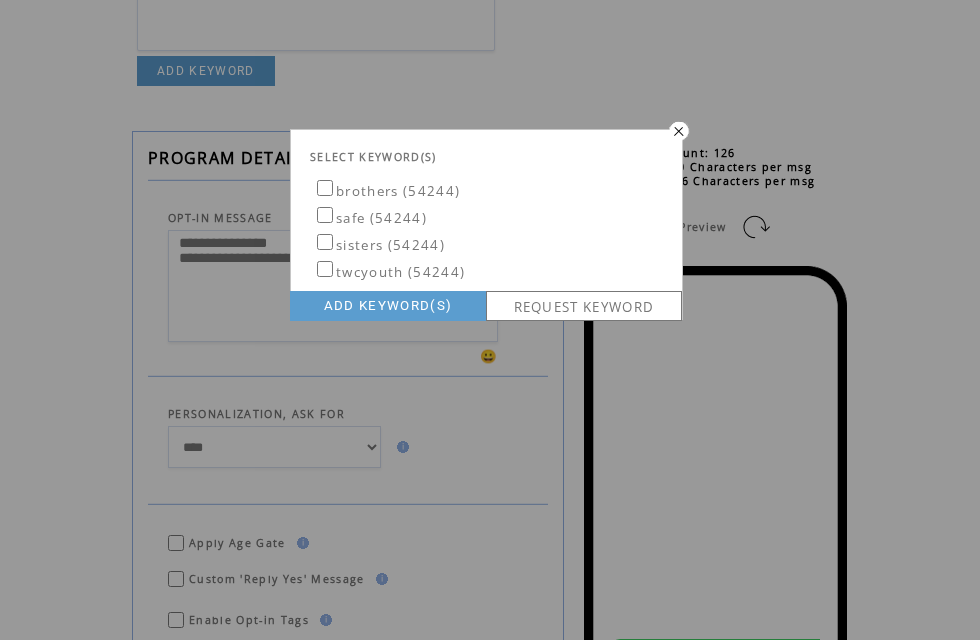 scroll, scrollTop: 324, scrollLeft: 0, axis: vertical 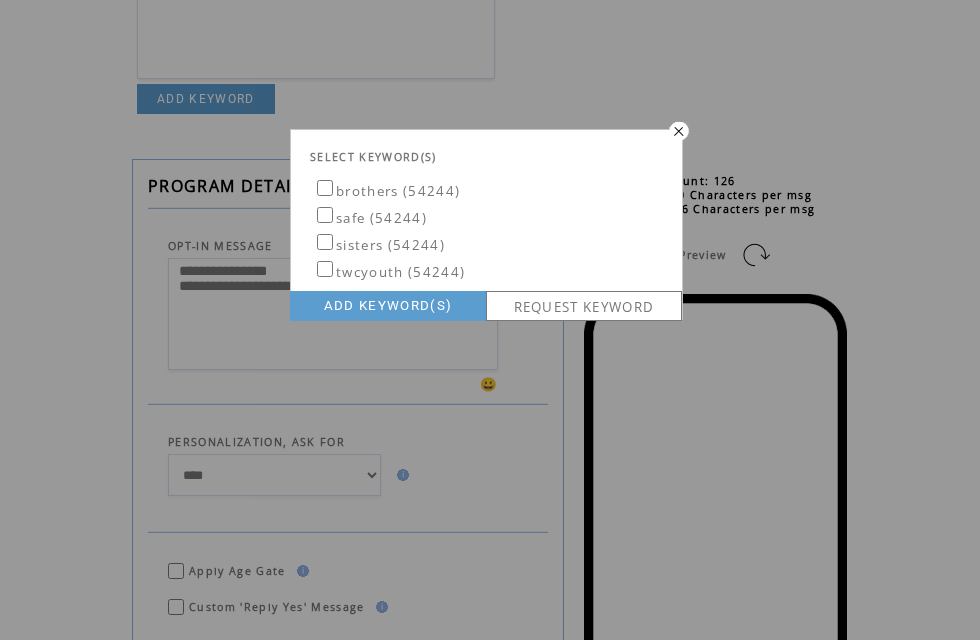 click on "REQUEST KEYWORD" at bounding box center [584, 306] 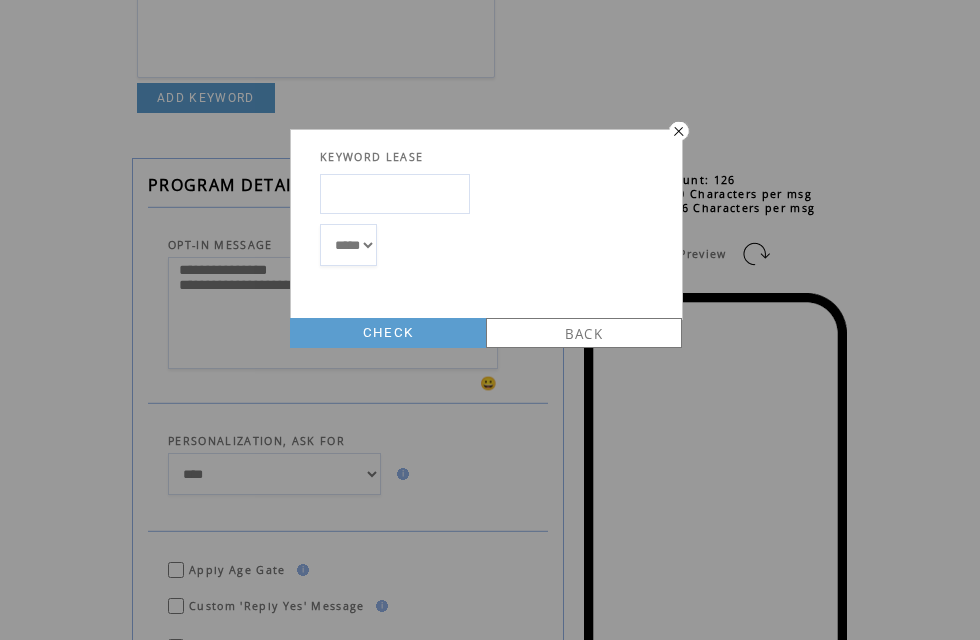 click at bounding box center [395, 194] 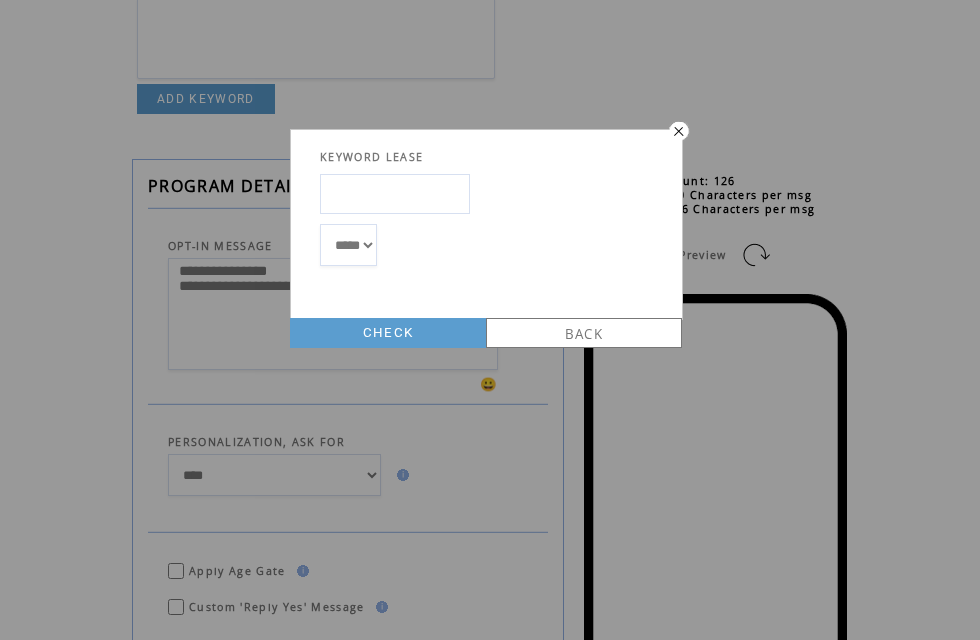 scroll, scrollTop: 325, scrollLeft: 0, axis: vertical 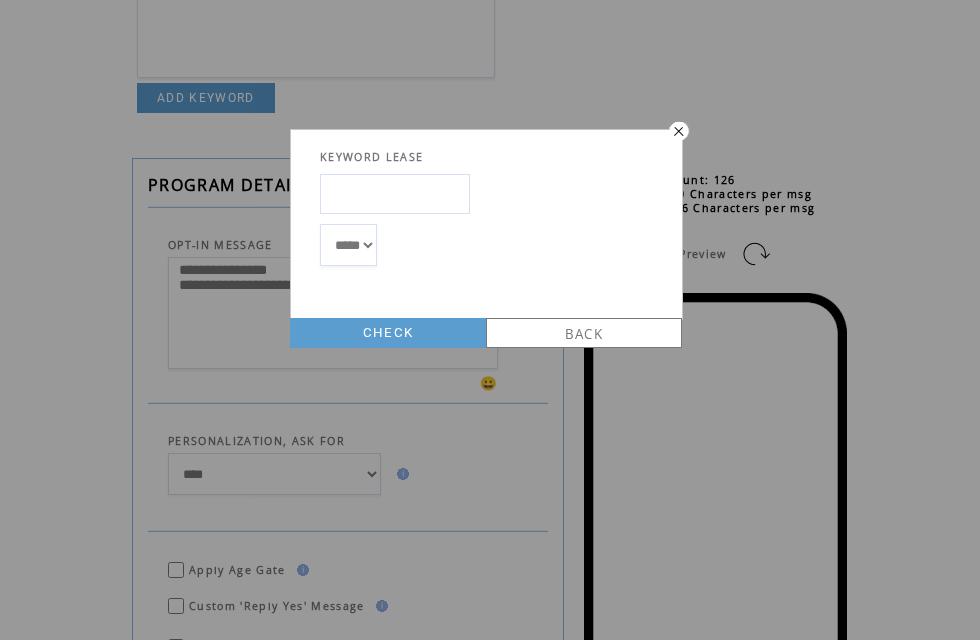 click at bounding box center [677, 130] 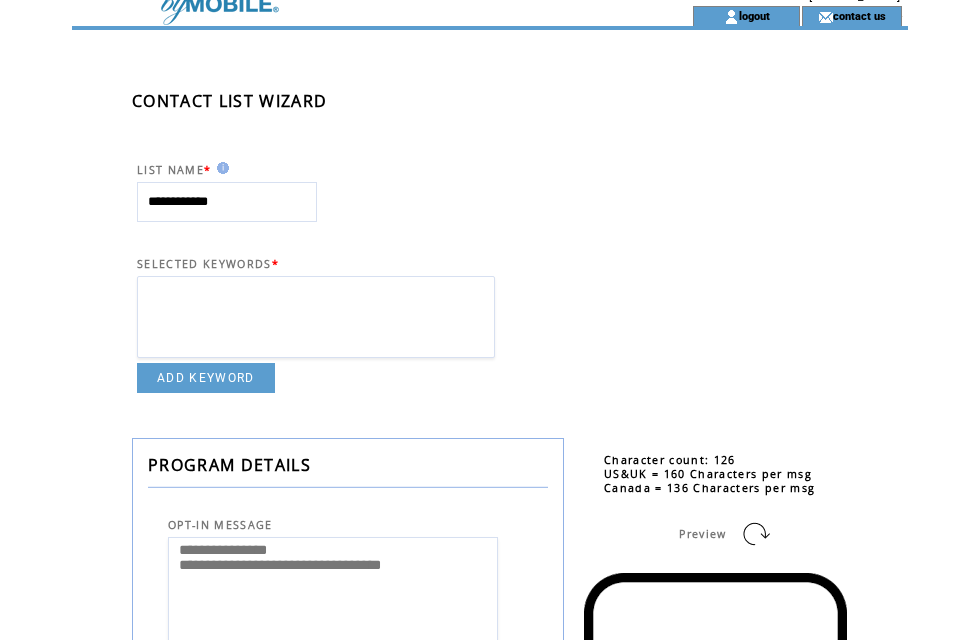 scroll, scrollTop: 49, scrollLeft: 0, axis: vertical 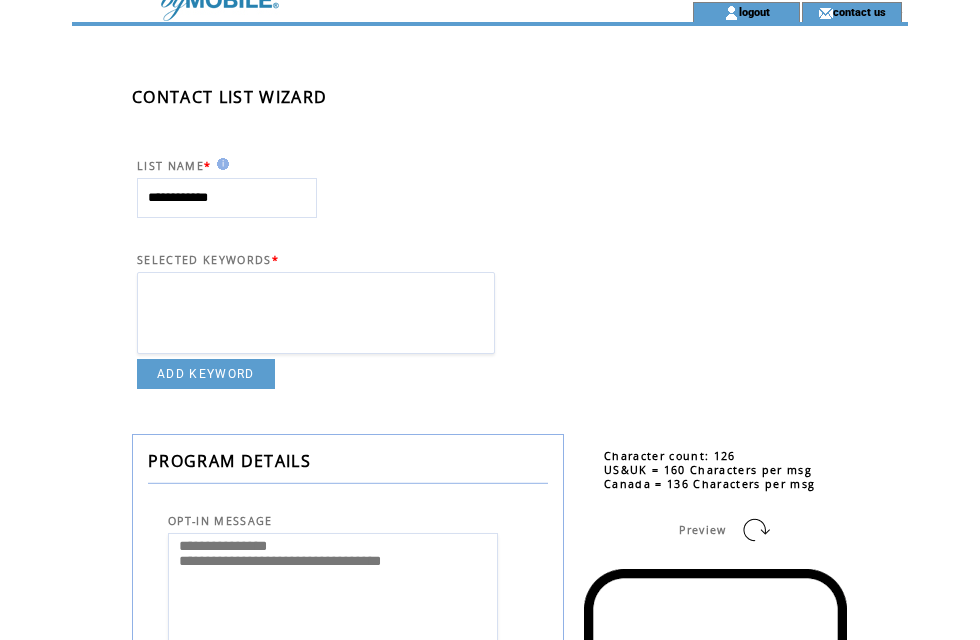 click at bounding box center [316, 313] 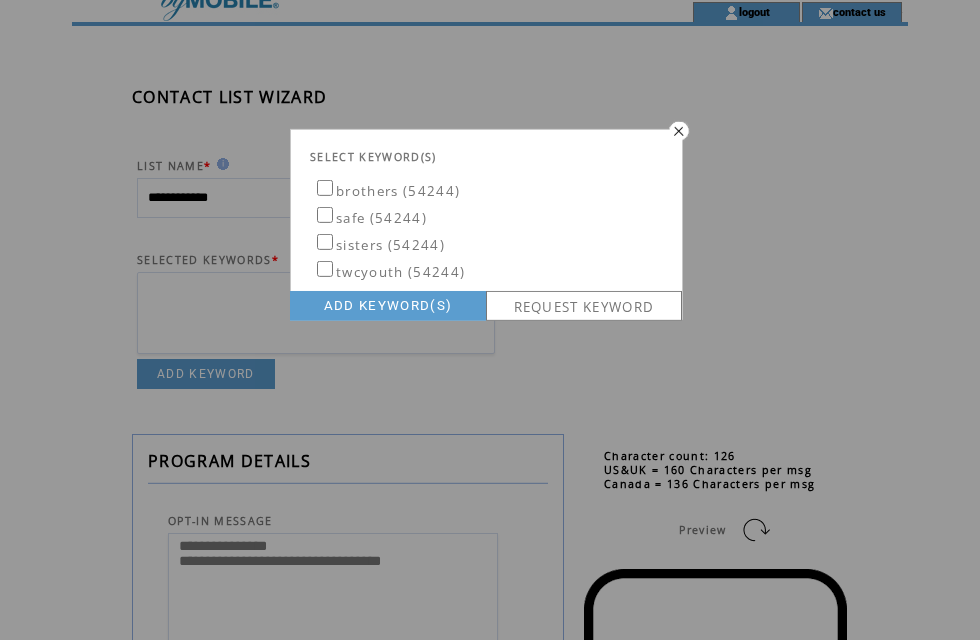 click on "REQUEST KEYWORD" at bounding box center (584, 306) 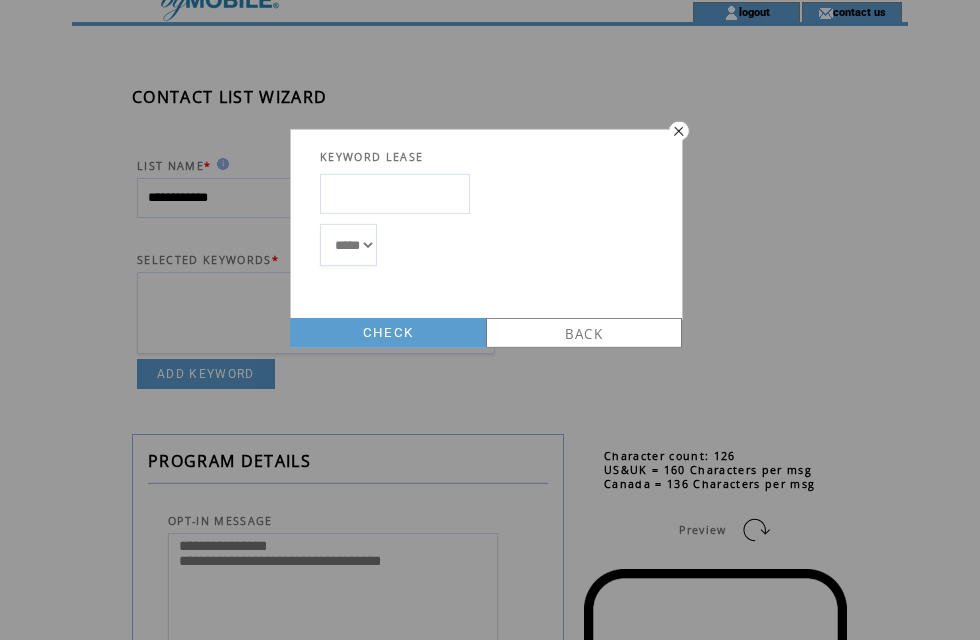 click at bounding box center [395, 194] 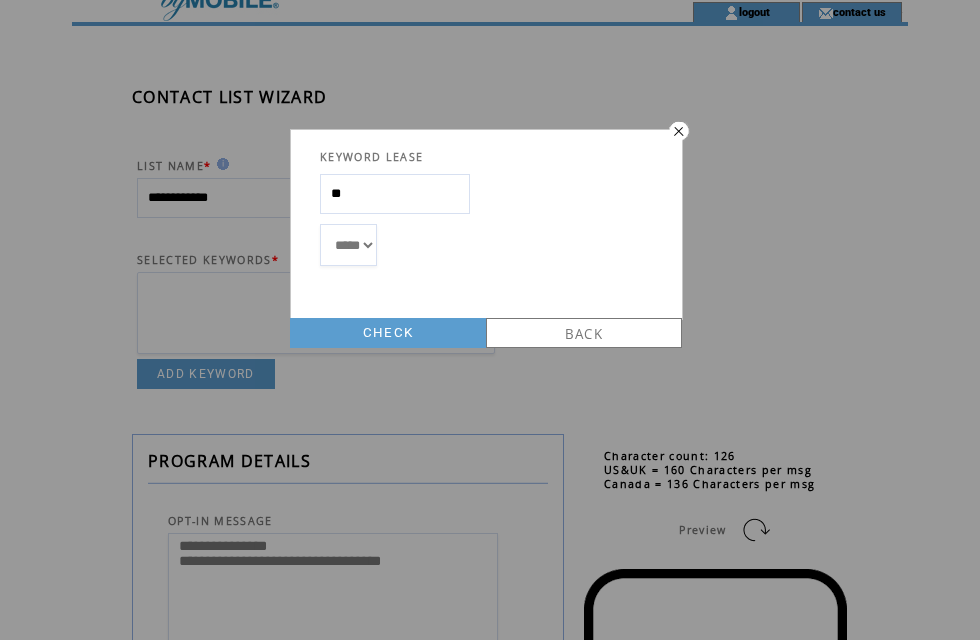 type on "*" 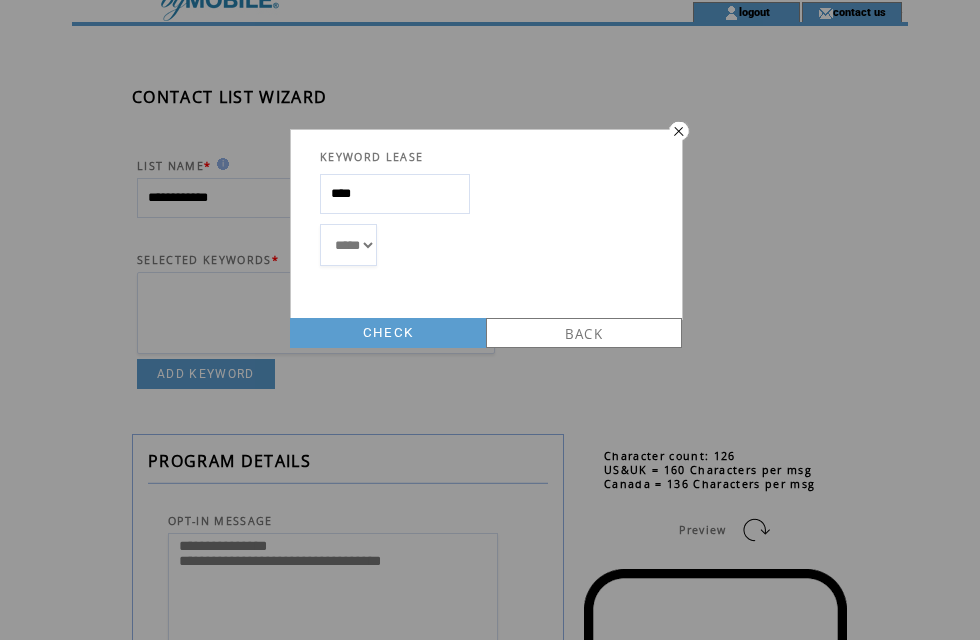 type on "****" 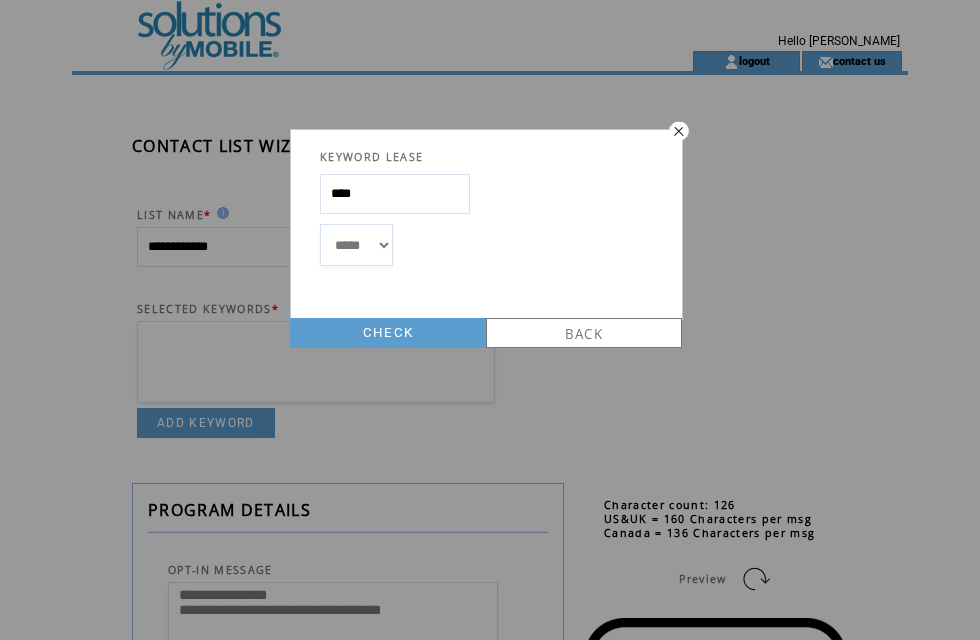 scroll, scrollTop: 0, scrollLeft: 0, axis: both 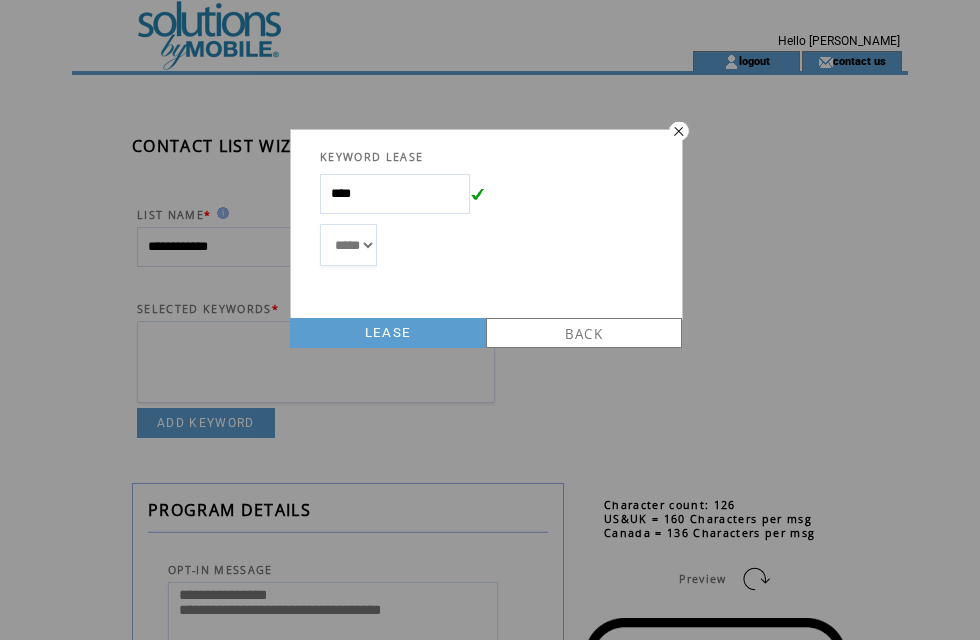 click on "*****" at bounding box center (348, 245) 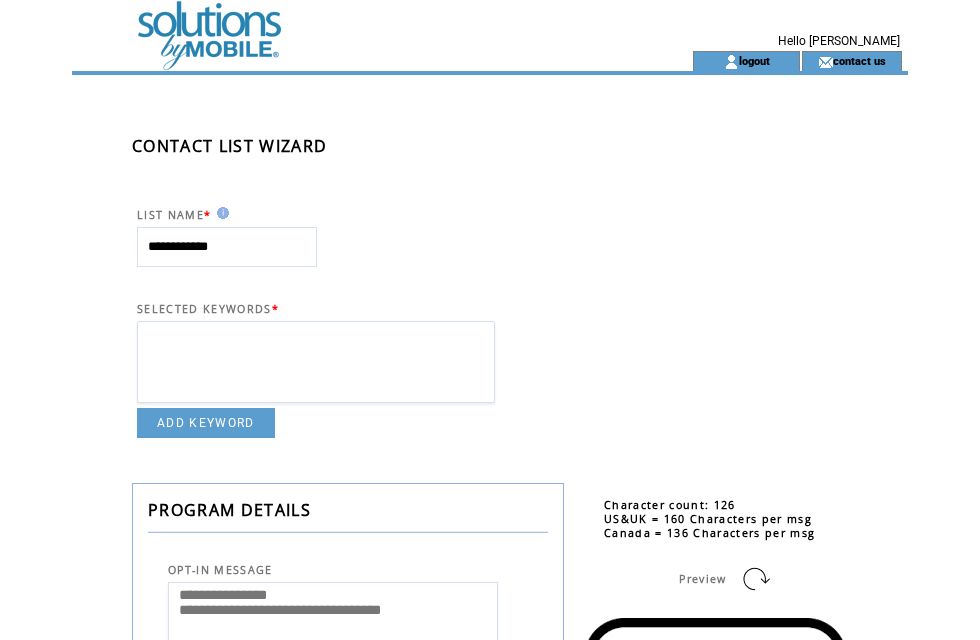 scroll, scrollTop: 0, scrollLeft: 0, axis: both 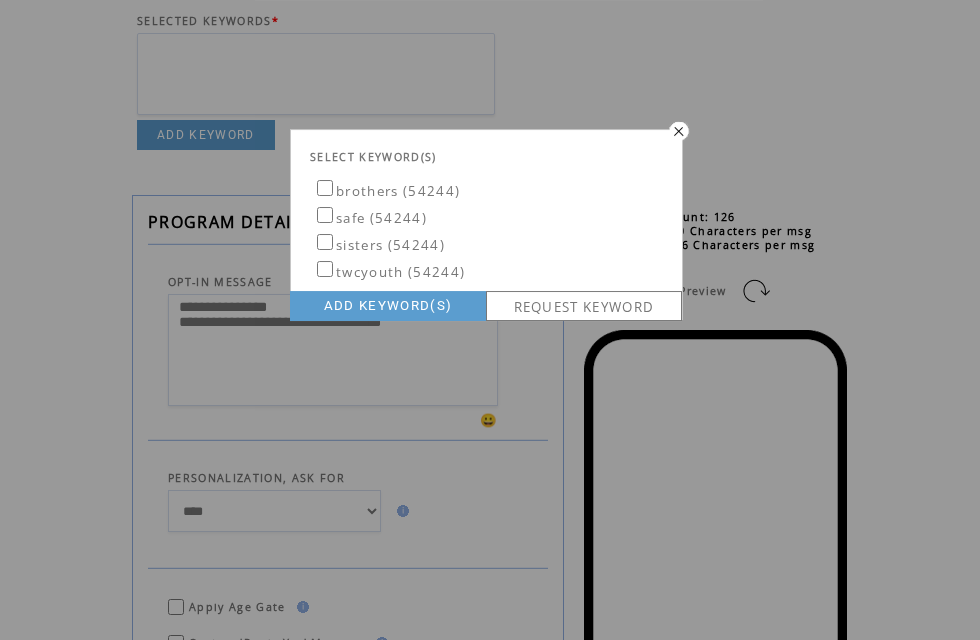 click on "ADD KEYWORD(S)" at bounding box center [388, 306] 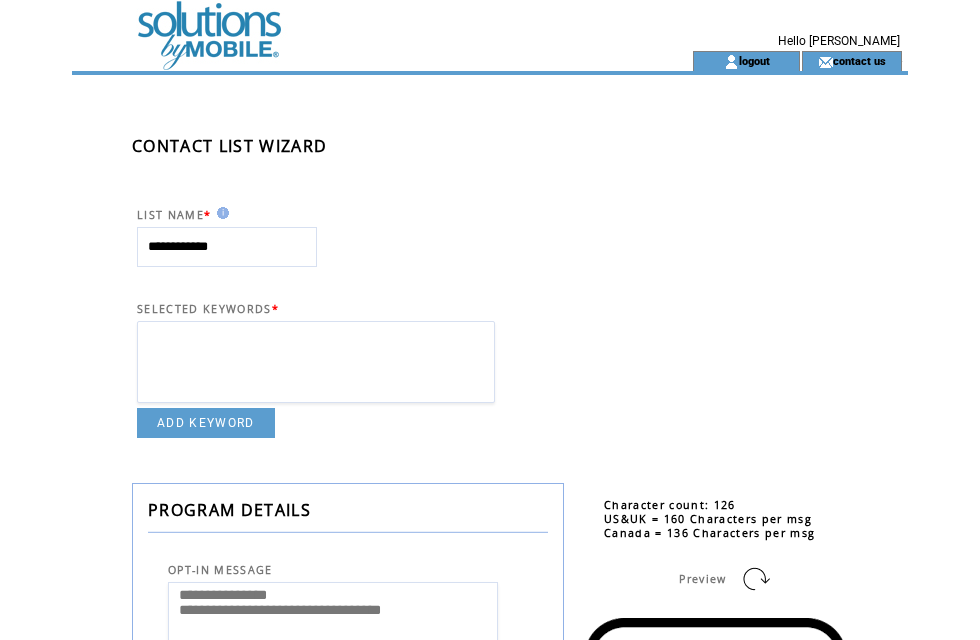 scroll, scrollTop: 0, scrollLeft: 0, axis: both 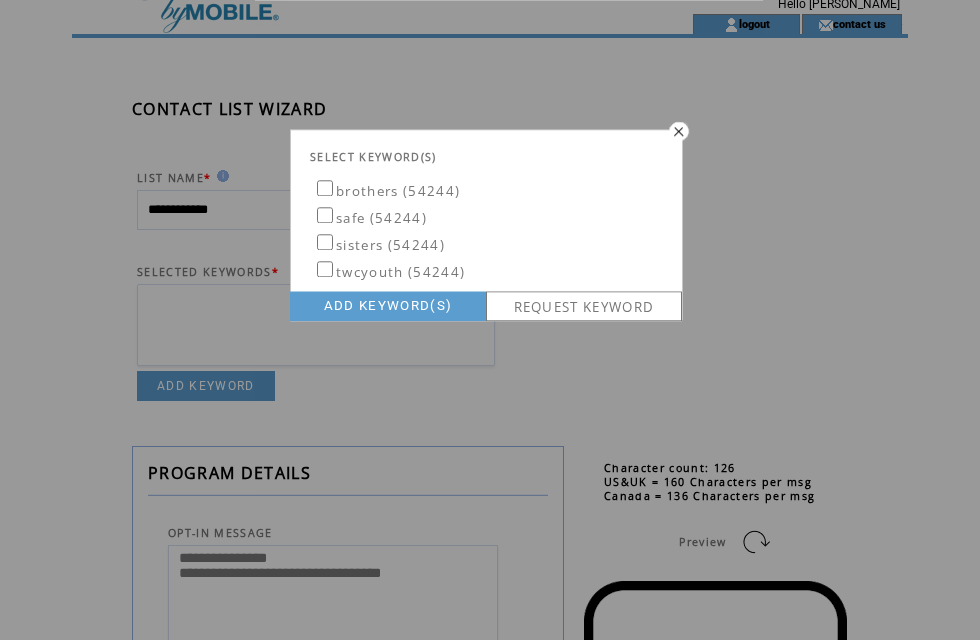 click on "REQUEST KEYWORD" at bounding box center [584, 306] 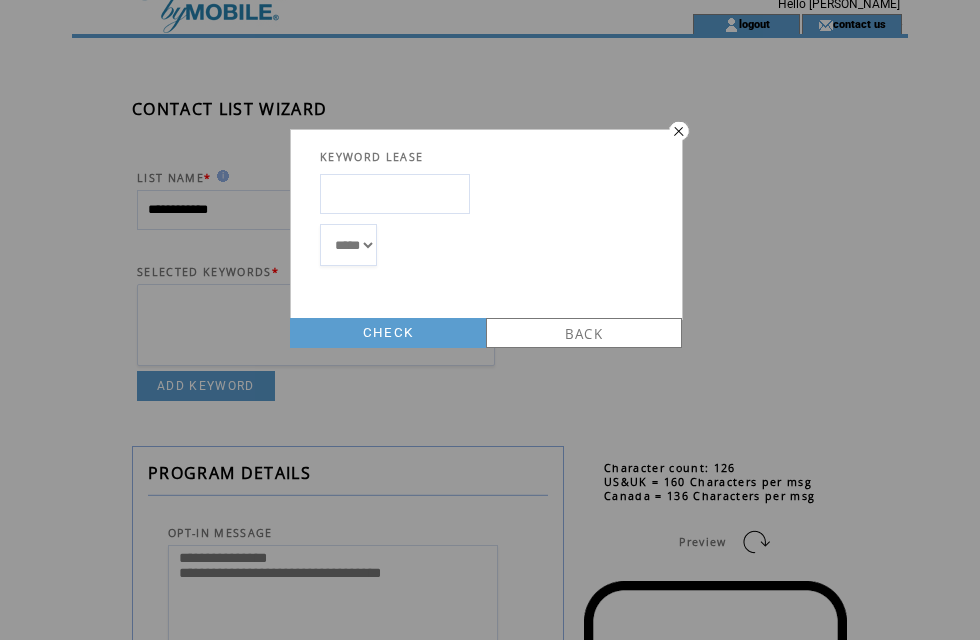 click at bounding box center [395, 194] 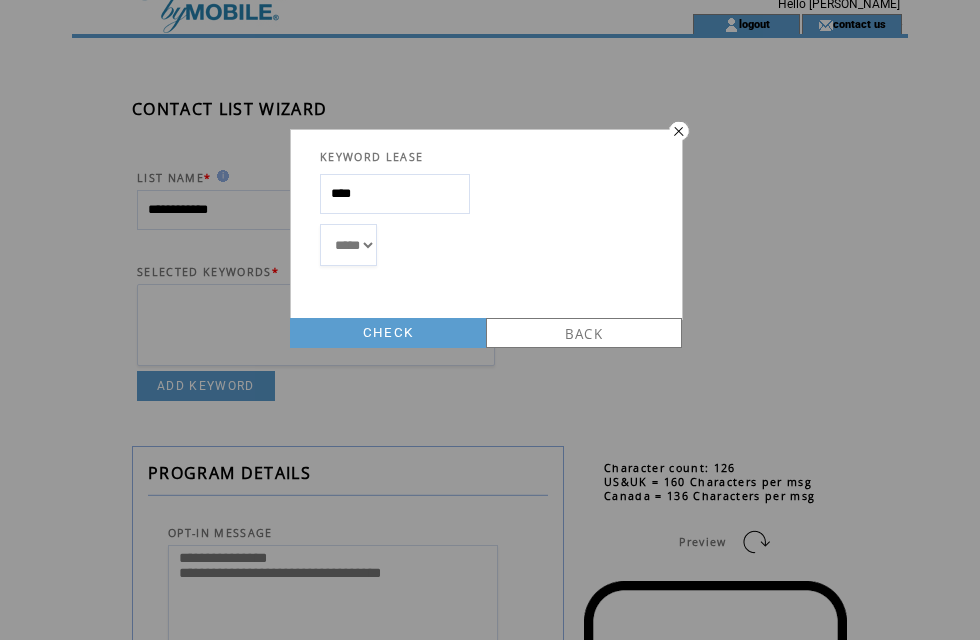 scroll, scrollTop: 37, scrollLeft: 0, axis: vertical 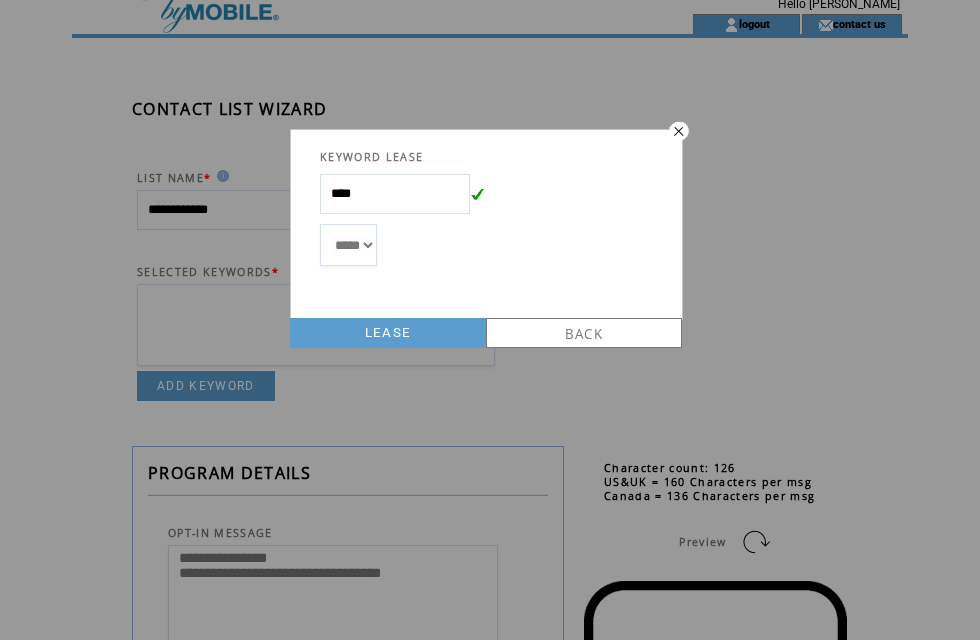 click on "LEASE" at bounding box center (388, 333) 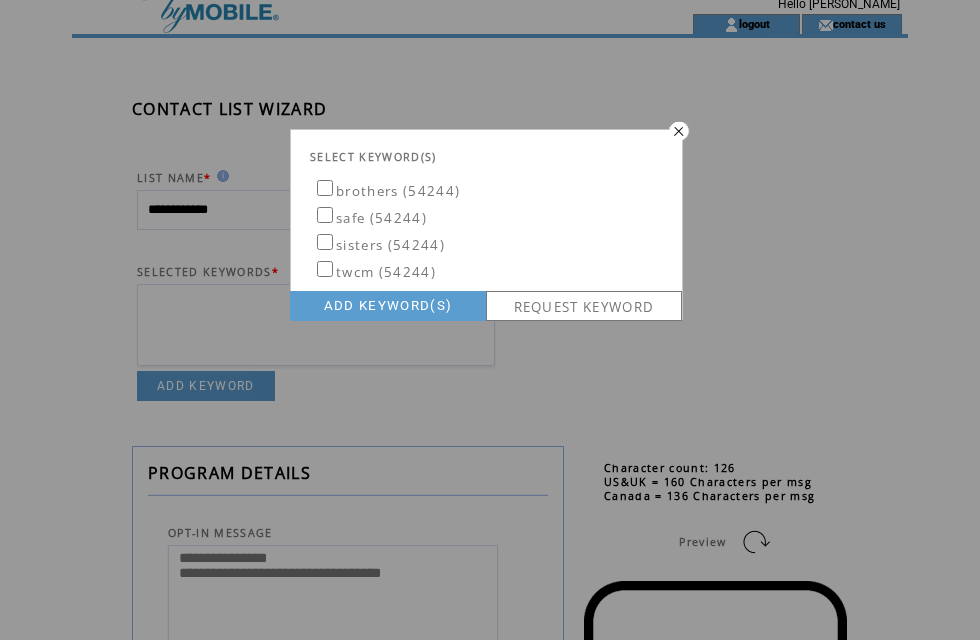 click on "ADD KEYWORD(S)" at bounding box center (388, 306) 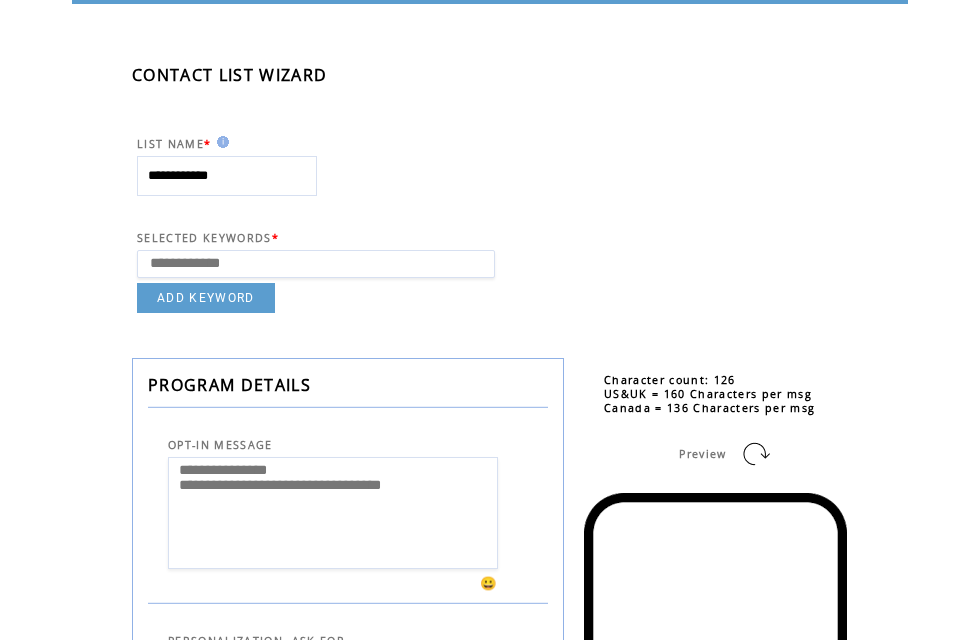 scroll, scrollTop: 72, scrollLeft: 0, axis: vertical 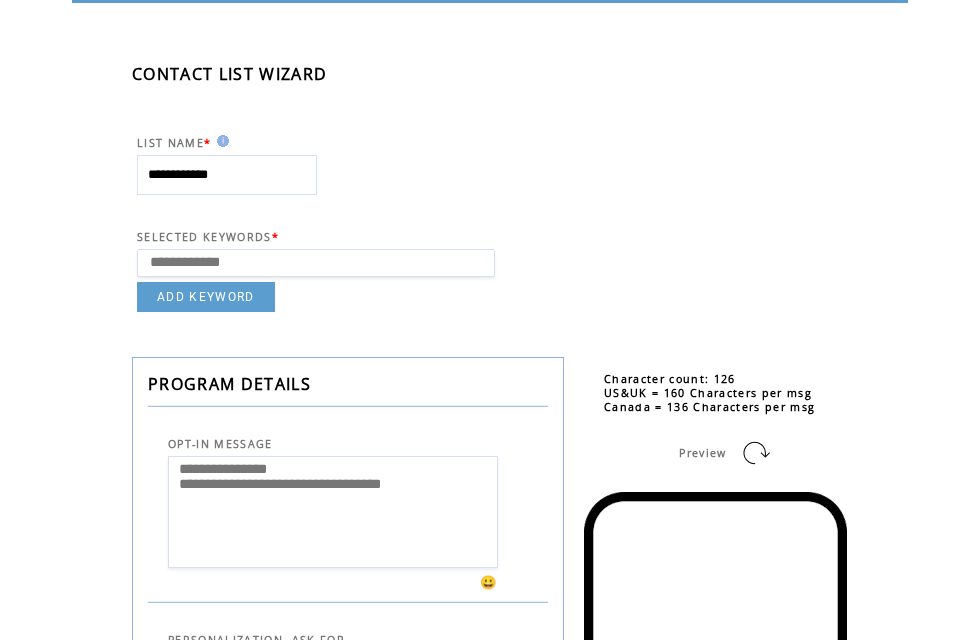 click on "**********" at bounding box center (316, 263) 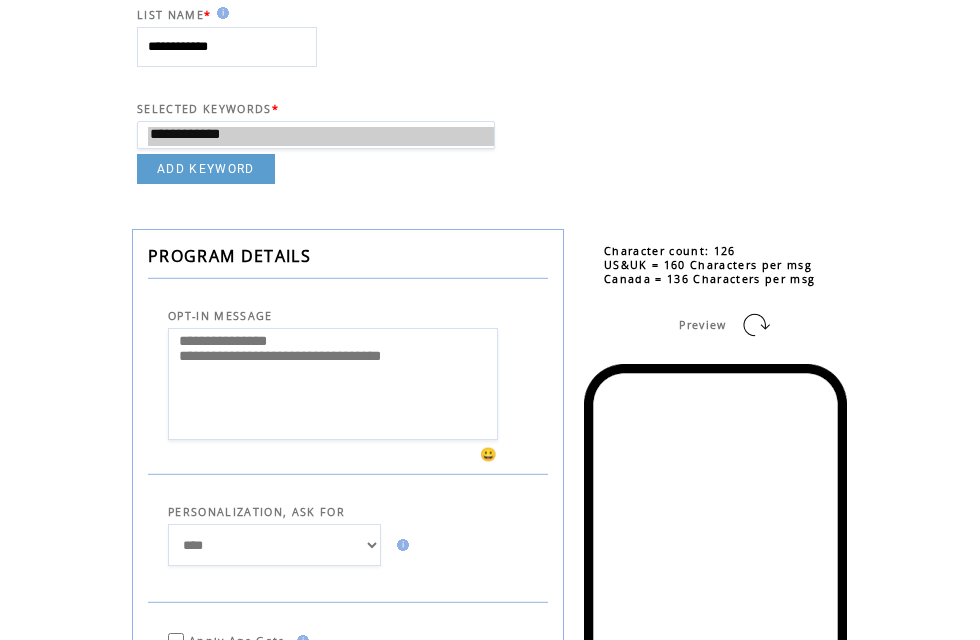 scroll, scrollTop: 208, scrollLeft: 0, axis: vertical 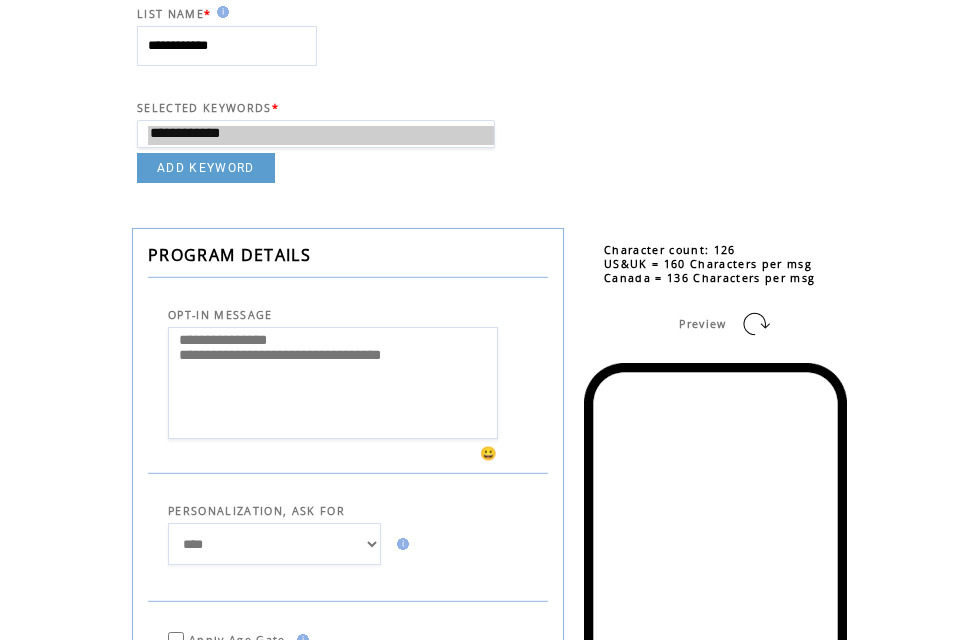 click on "**********" at bounding box center (316, 134) 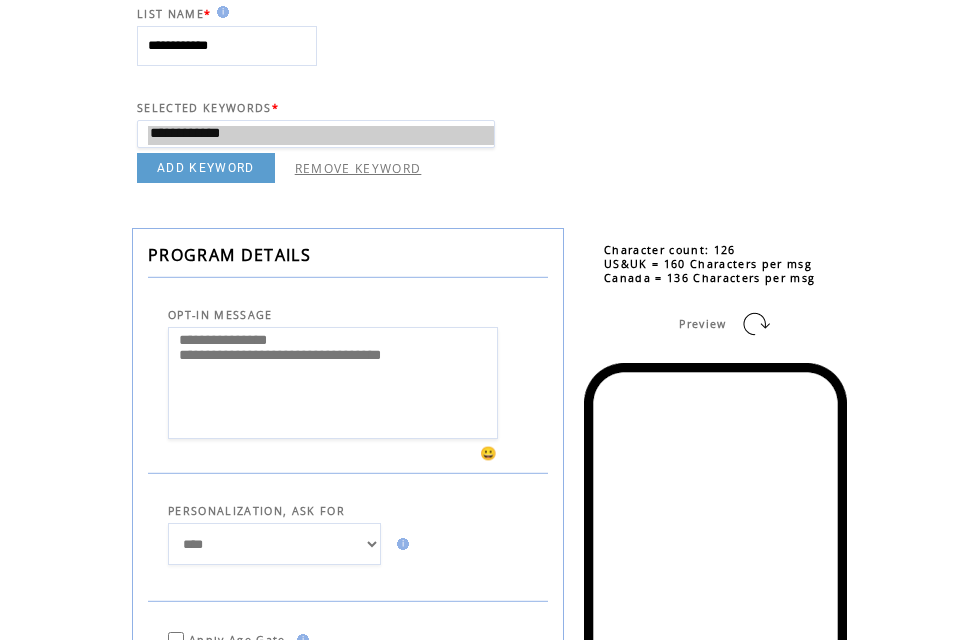 scroll, scrollTop: 202, scrollLeft: 0, axis: vertical 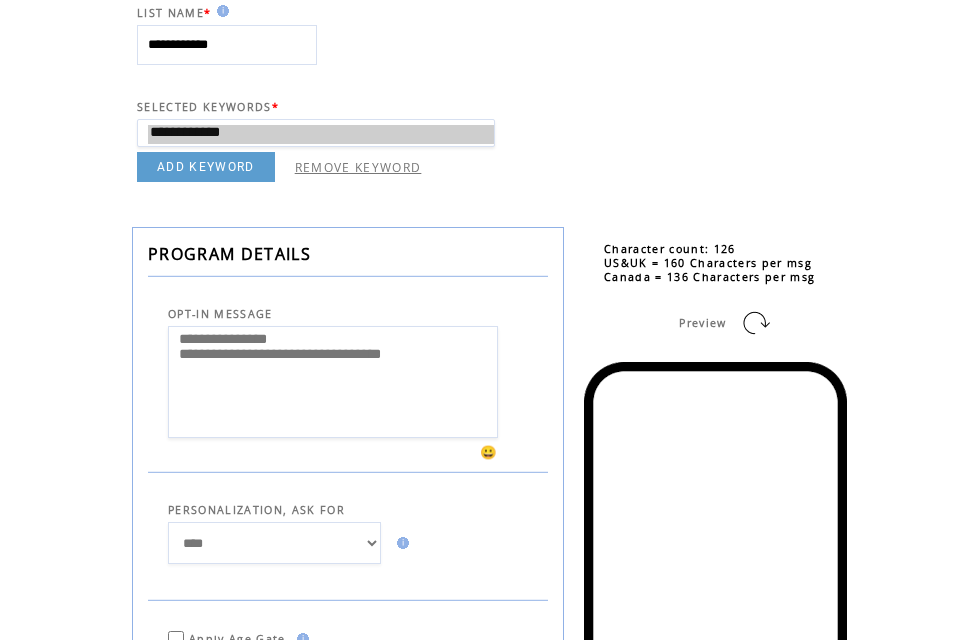 click on "**********" at bounding box center (316, 133) 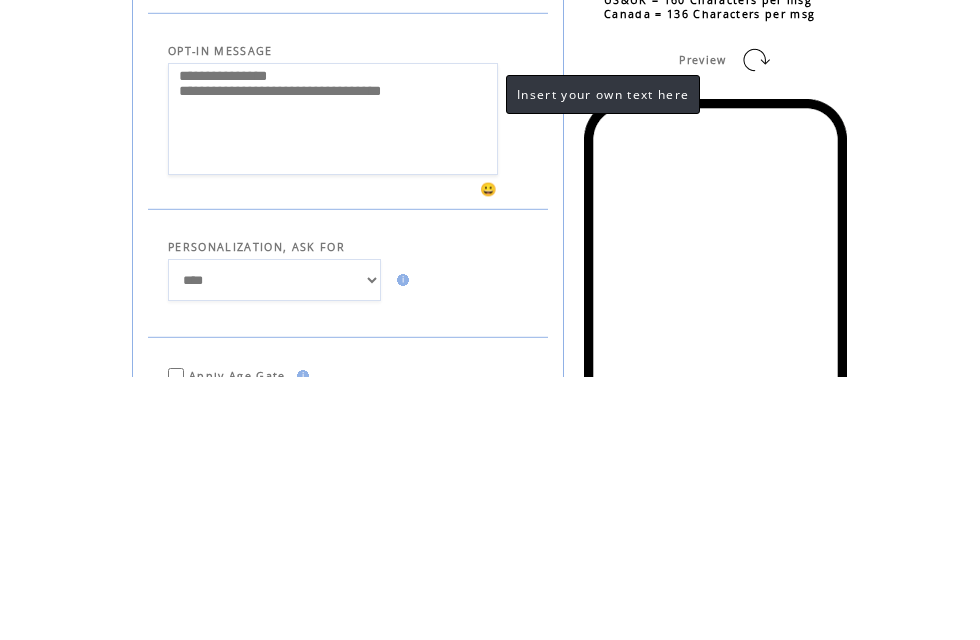 click on "**********" at bounding box center (333, 383) 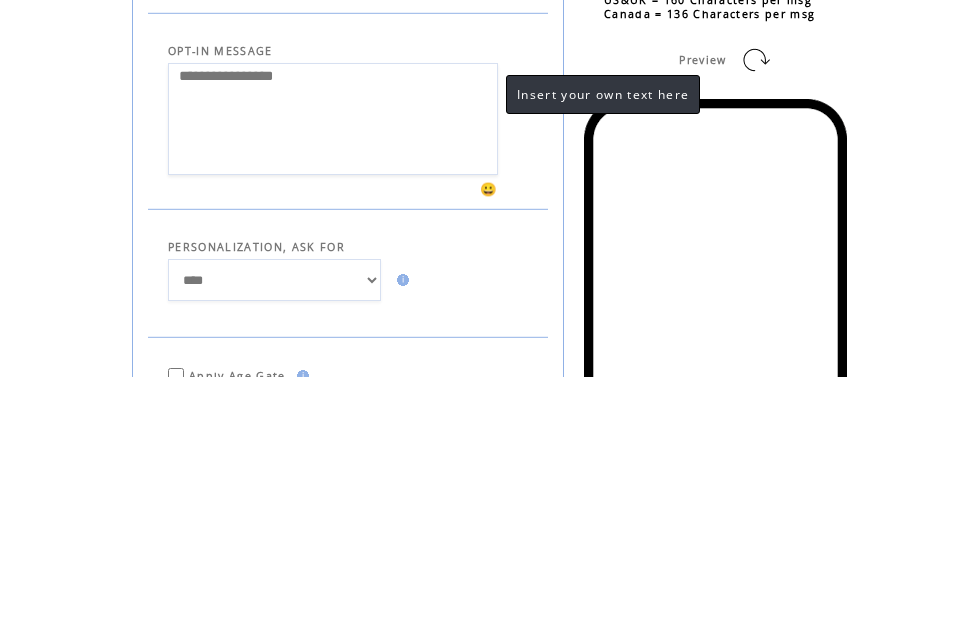 type on "***" 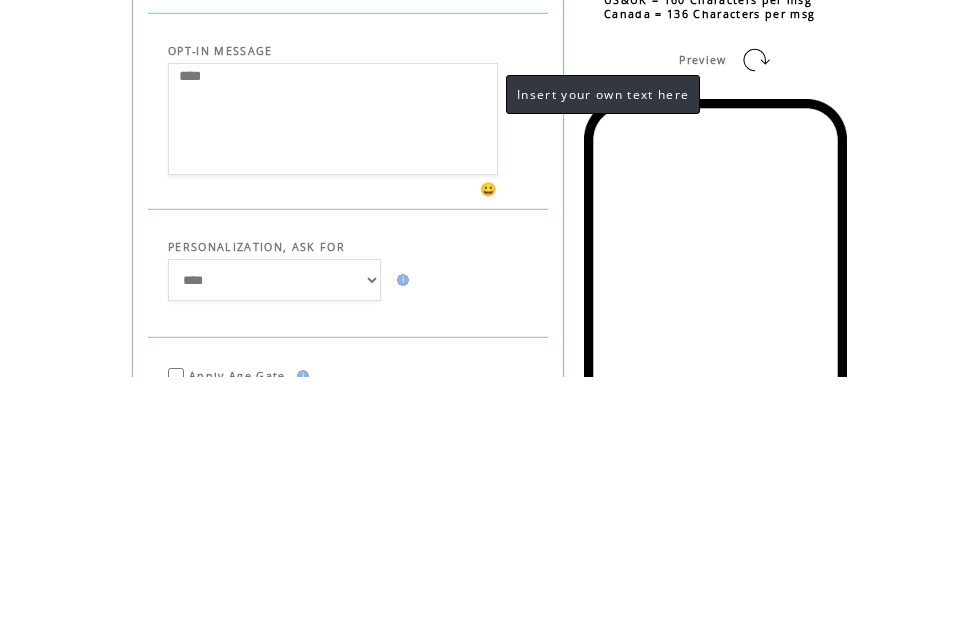 type 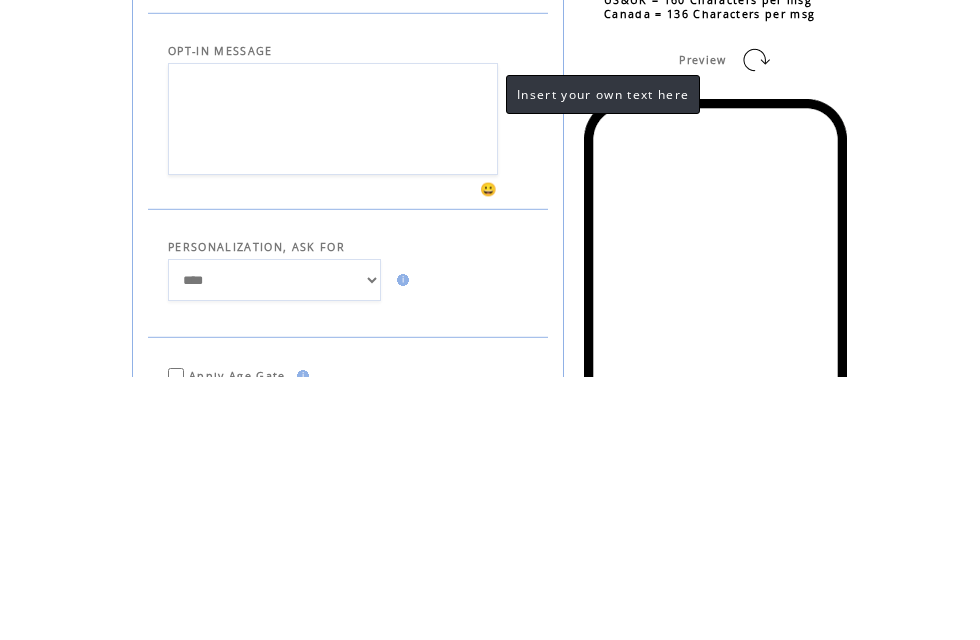 scroll, scrollTop: 465, scrollLeft: 0, axis: vertical 